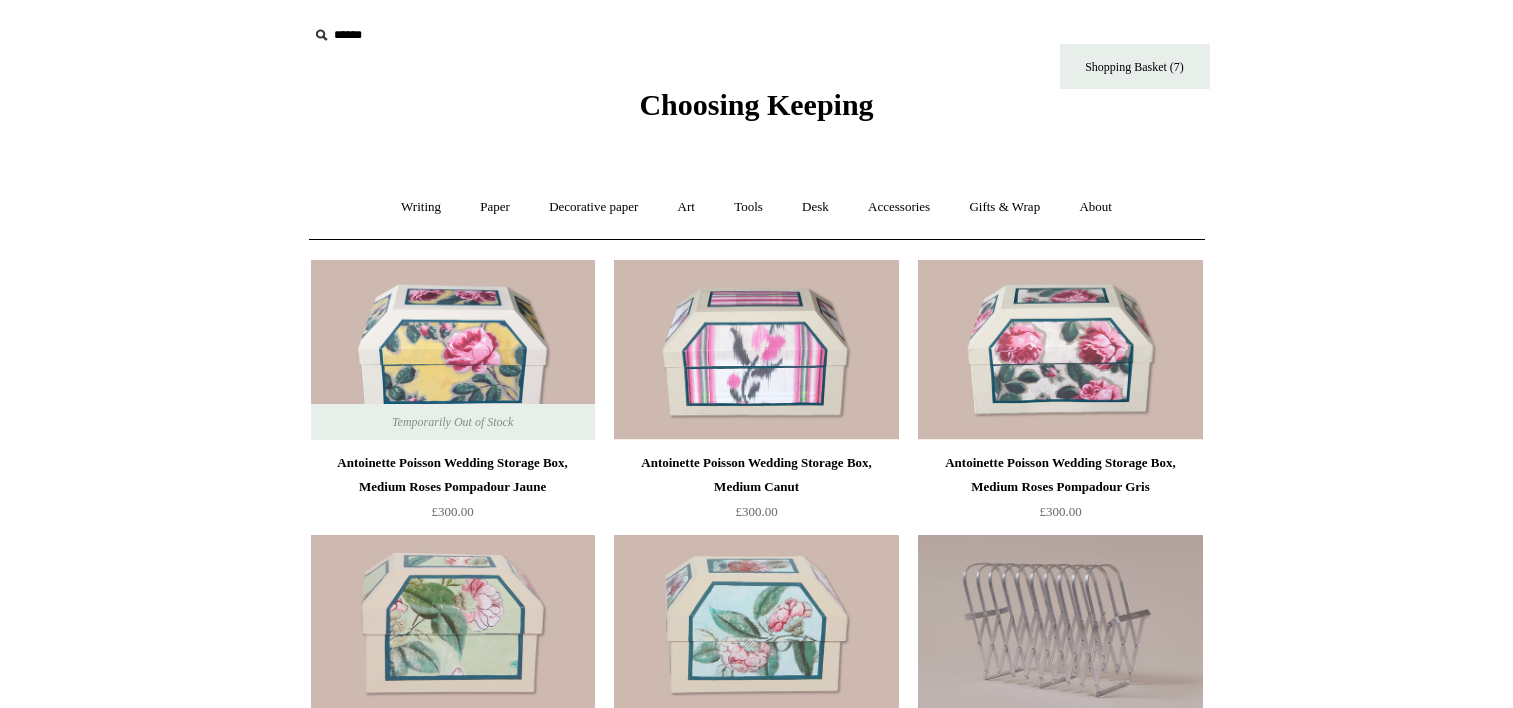 scroll, scrollTop: 0, scrollLeft: 0, axis: both 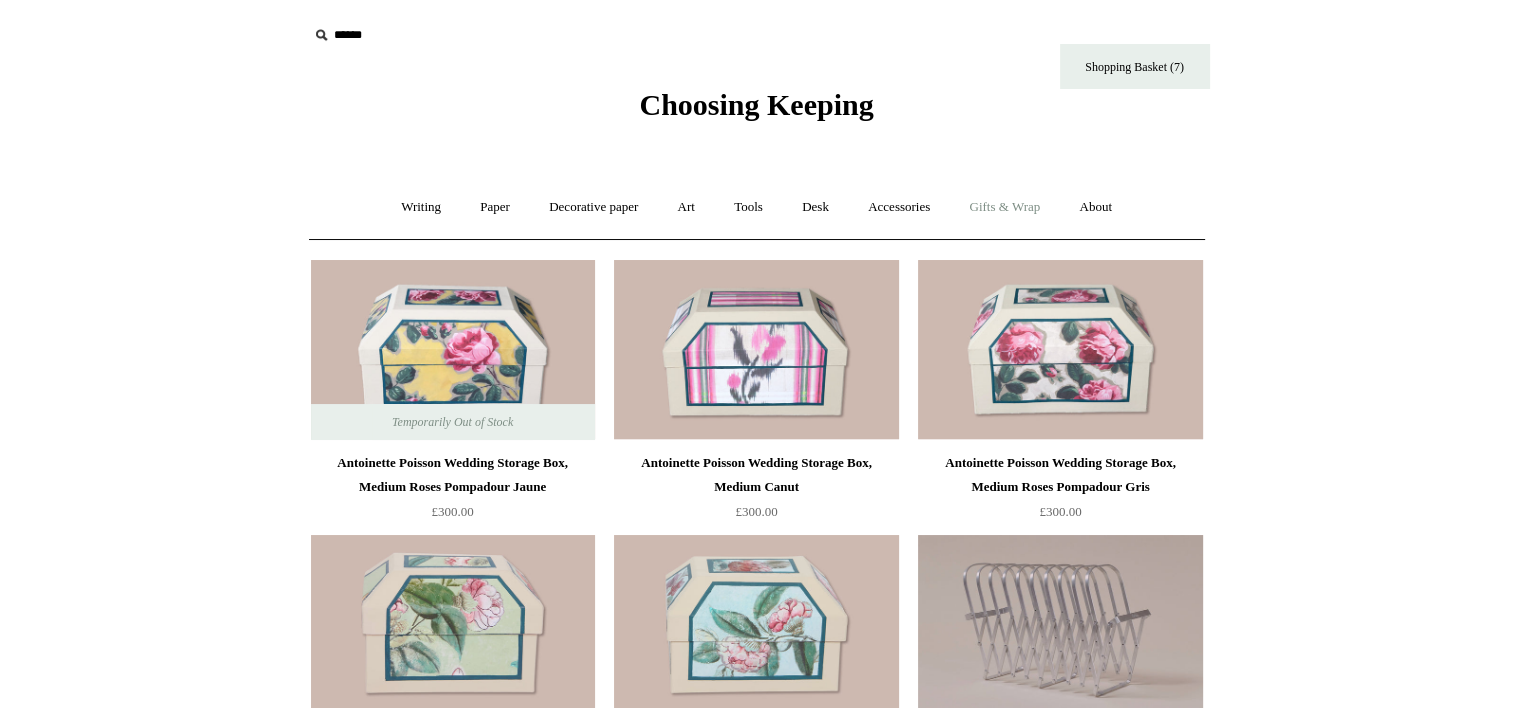 click on "Gifts & Wrap +" at bounding box center (1004, 207) 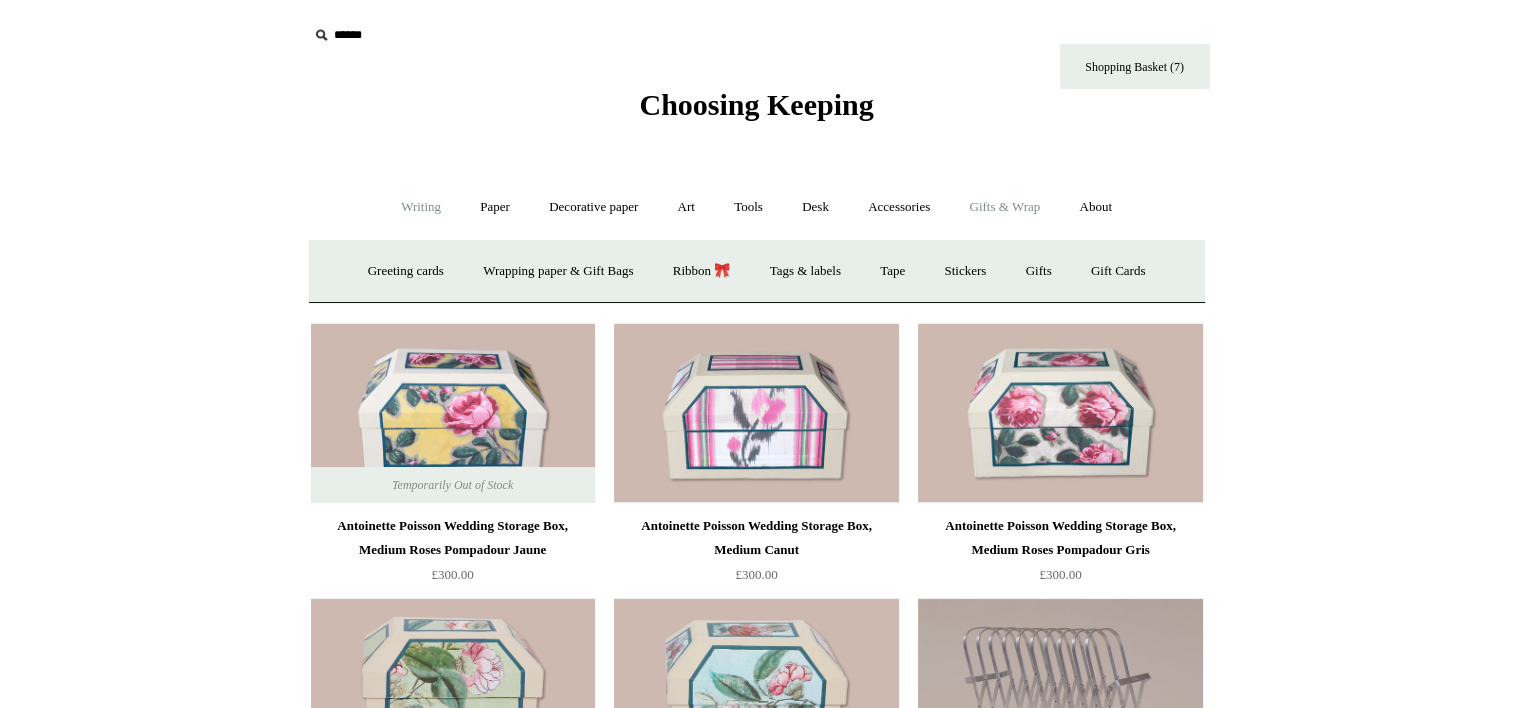 click on "Writing +" at bounding box center [421, 207] 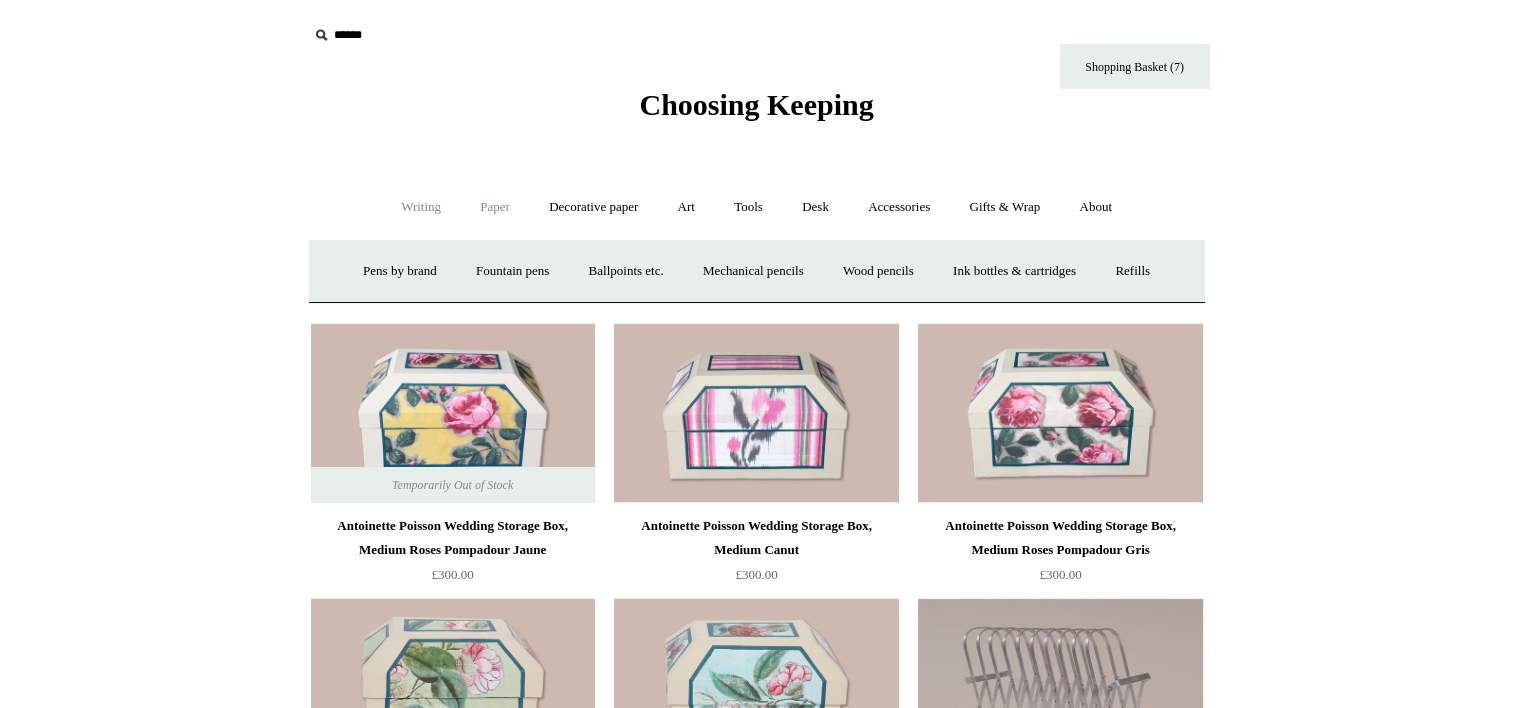 click on "Paper +" at bounding box center (495, 207) 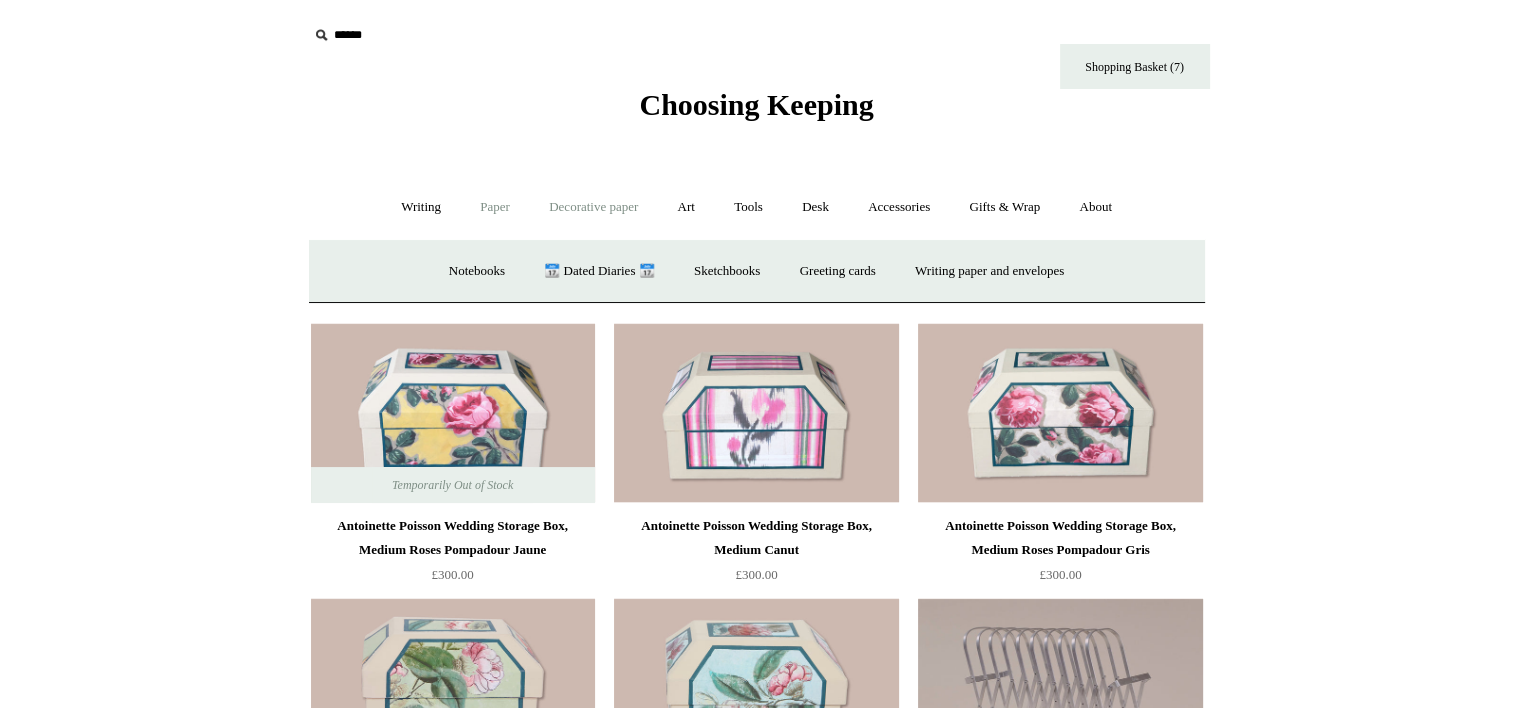 click on "Decorative paper +" at bounding box center (593, 207) 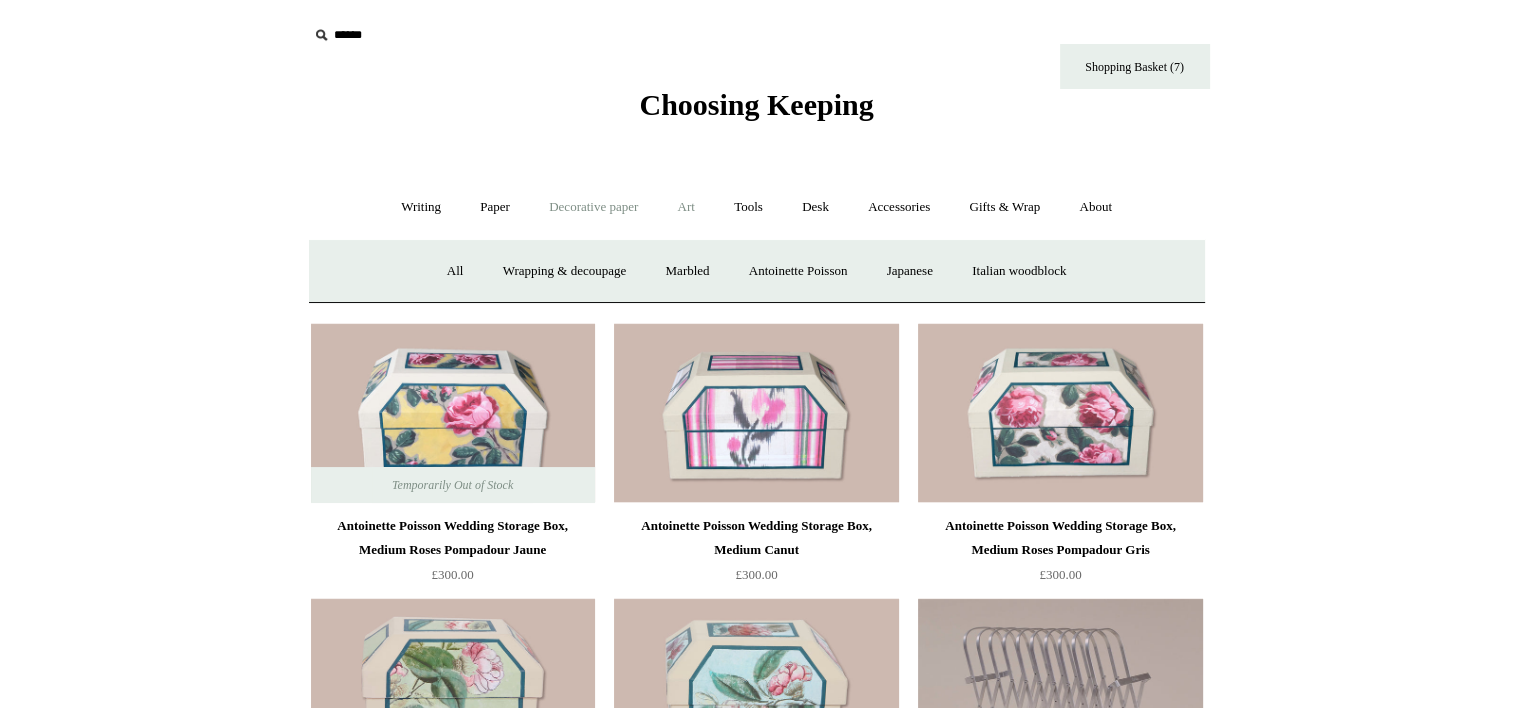 click on "Art +" at bounding box center (686, 207) 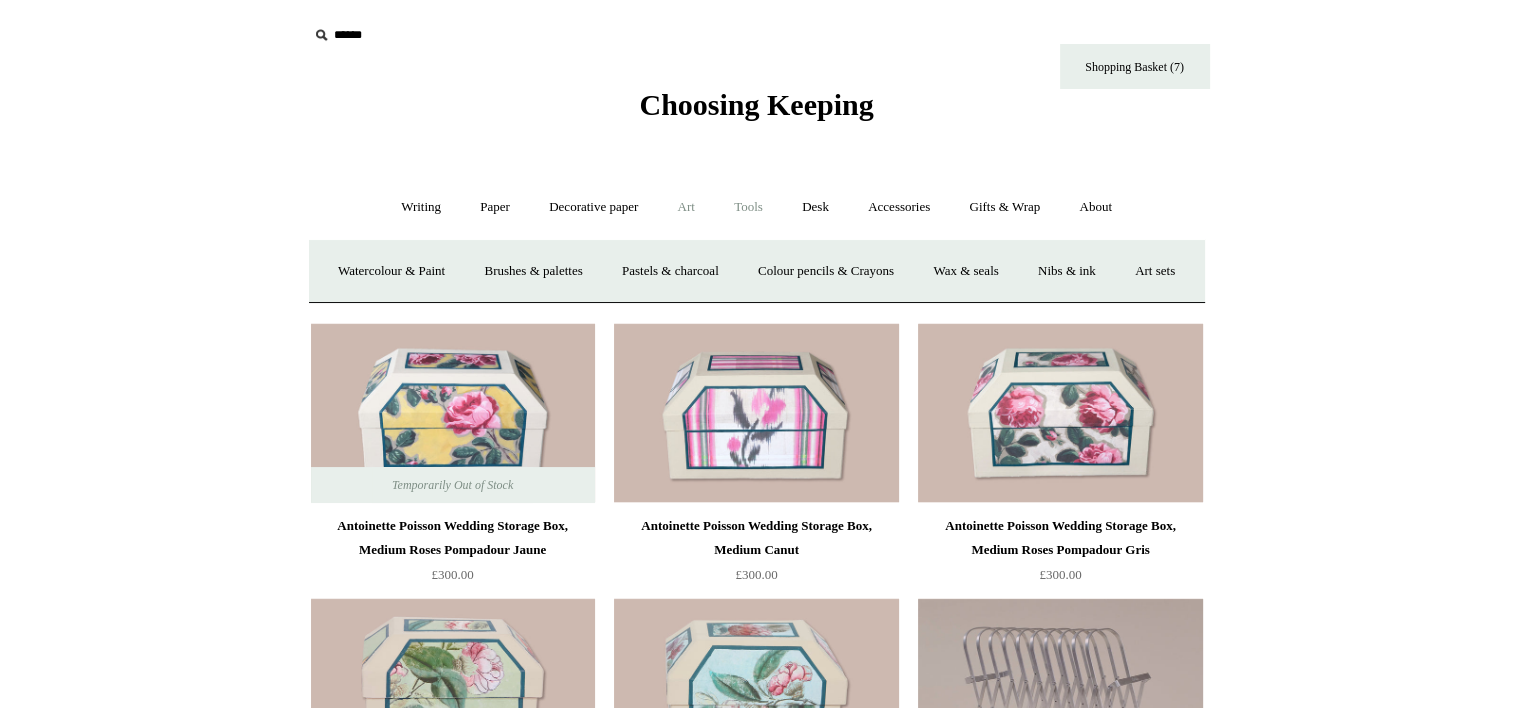 click on "Tools +" at bounding box center [748, 207] 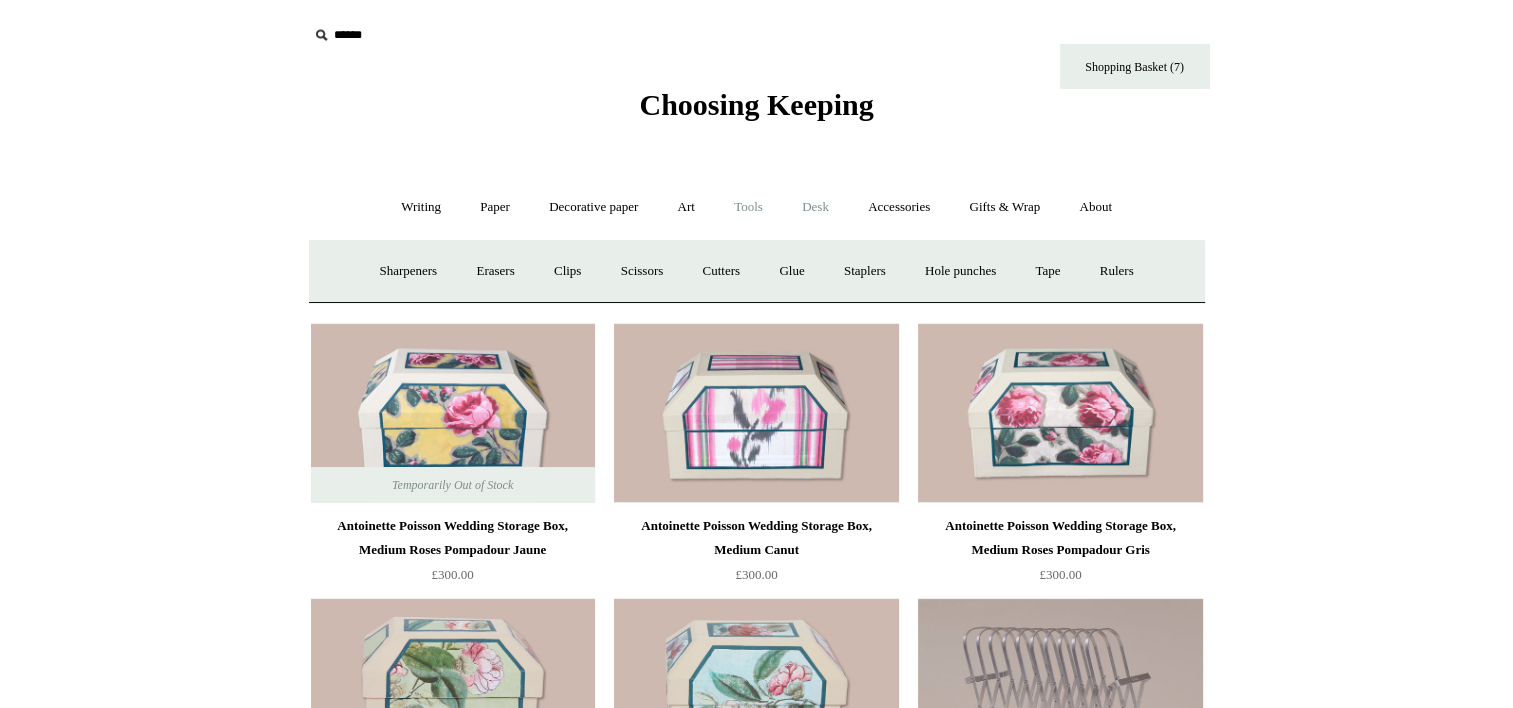 click on "Desk +" at bounding box center (815, 207) 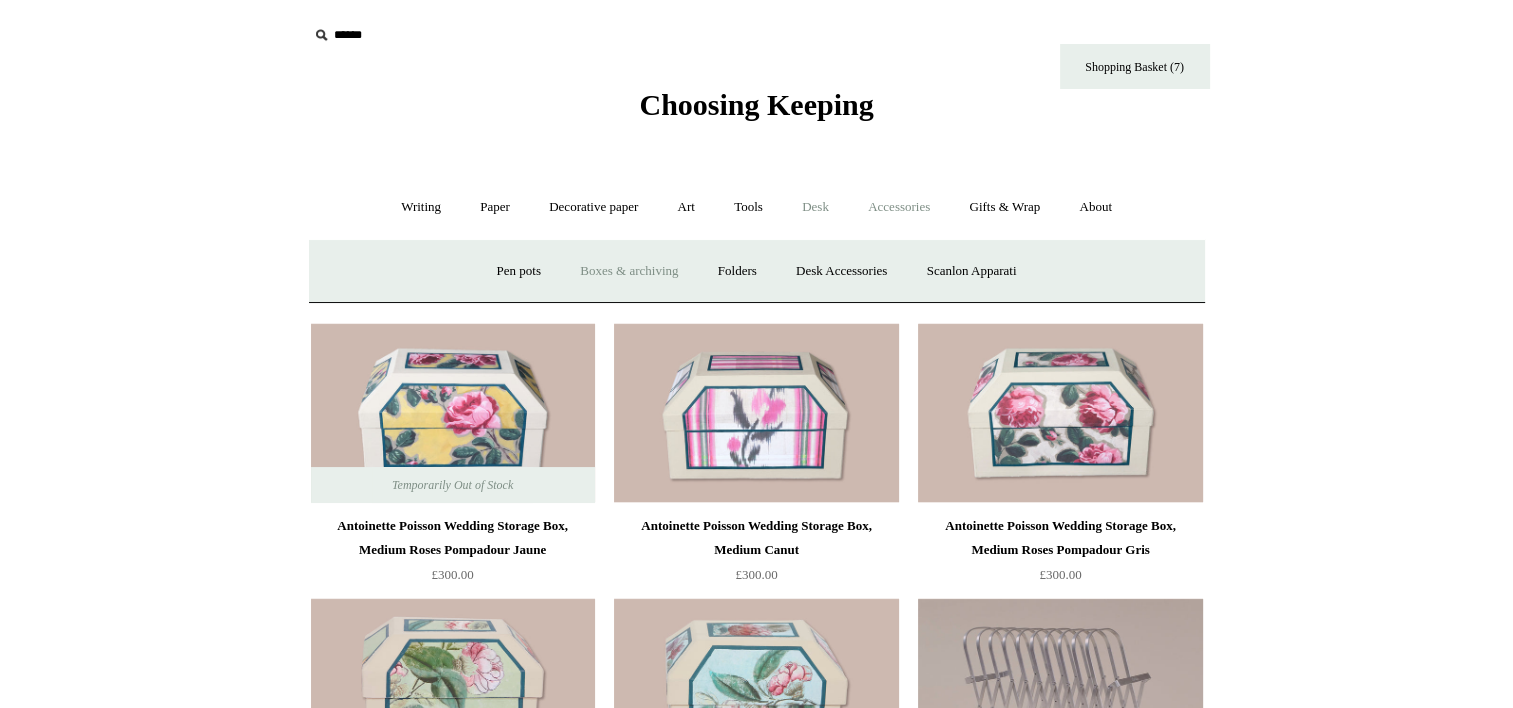 click on "Accessories +" at bounding box center (899, 207) 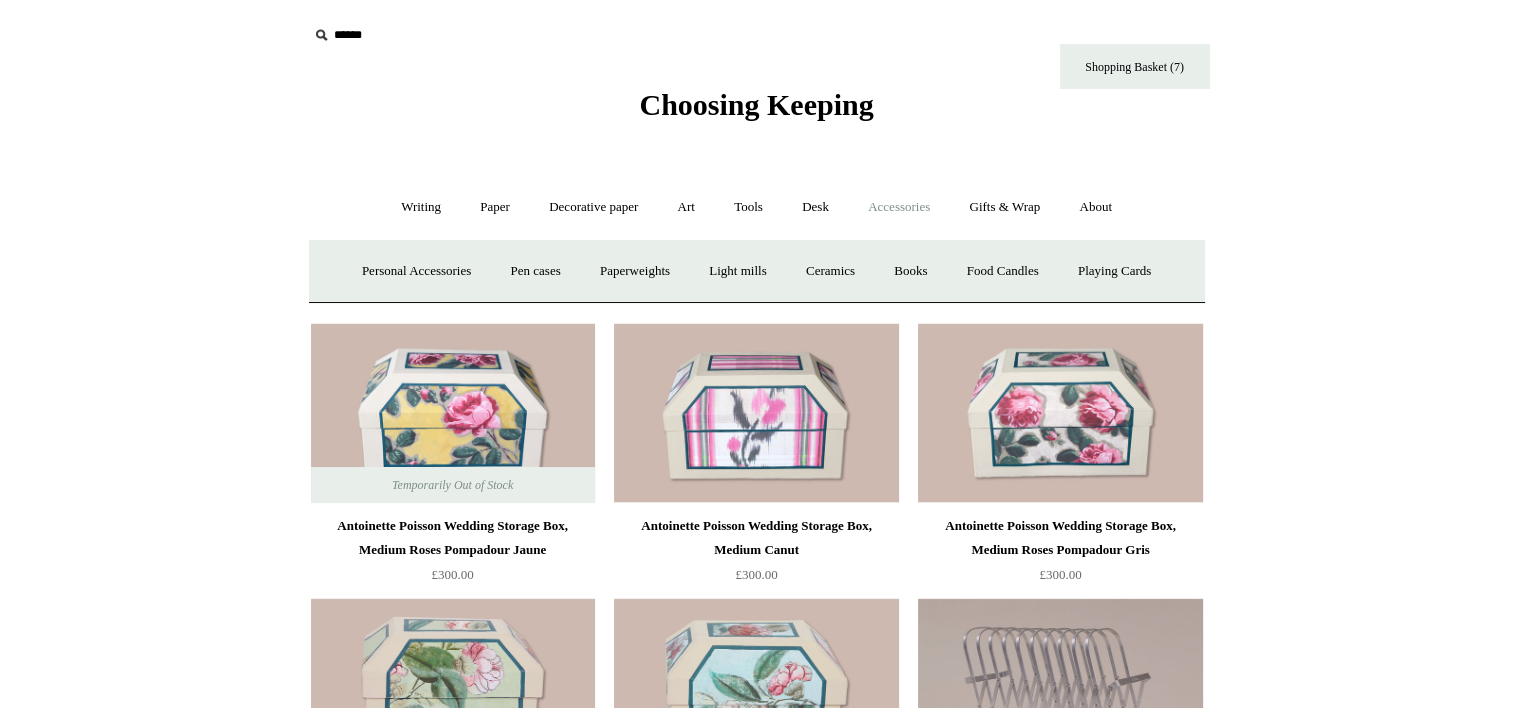 click on "Menu
Choosing Keeping
*
Shipping Information
Shopping Basket (7)
*
⤺
+" at bounding box center [757, 1835] 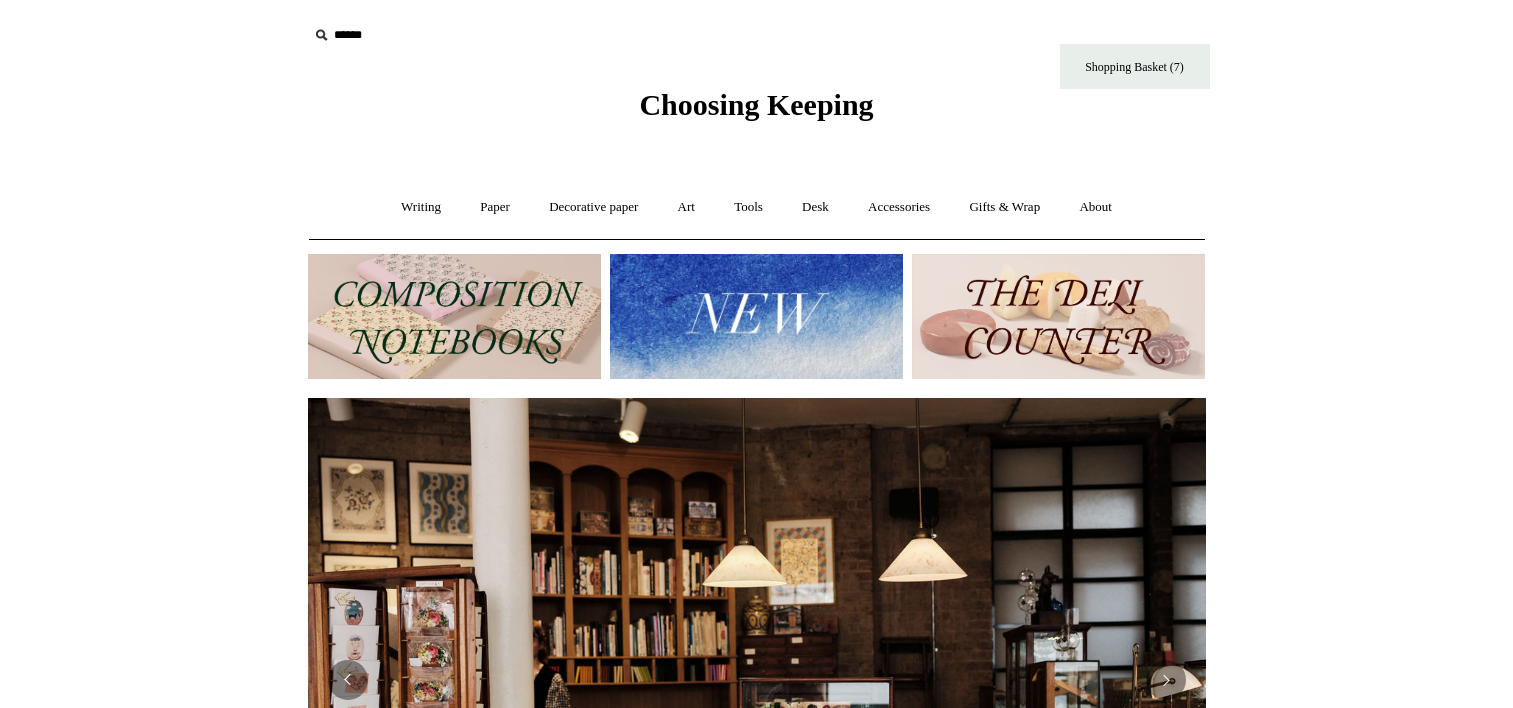 scroll, scrollTop: 0, scrollLeft: 0, axis: both 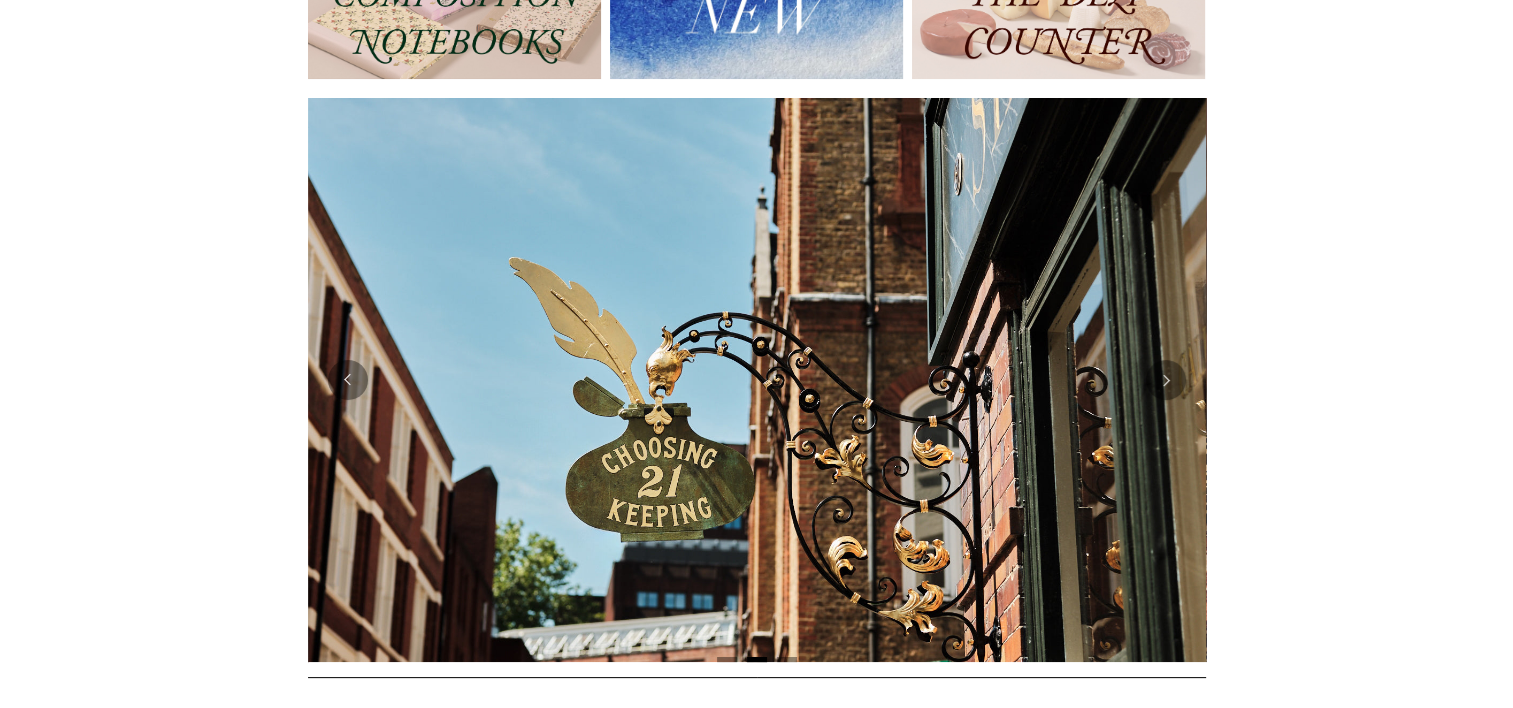 click at bounding box center (756, 16) 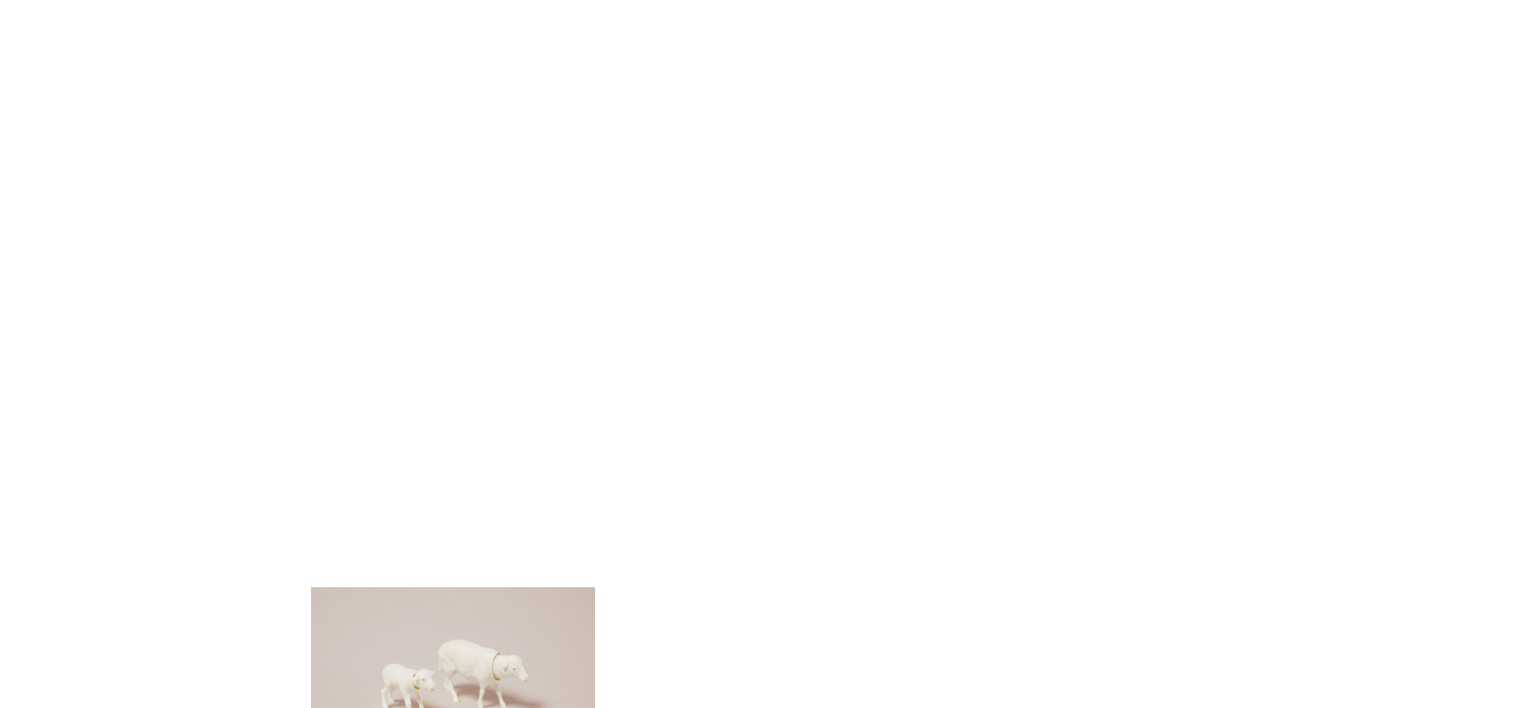 scroll, scrollTop: 1100, scrollLeft: 0, axis: vertical 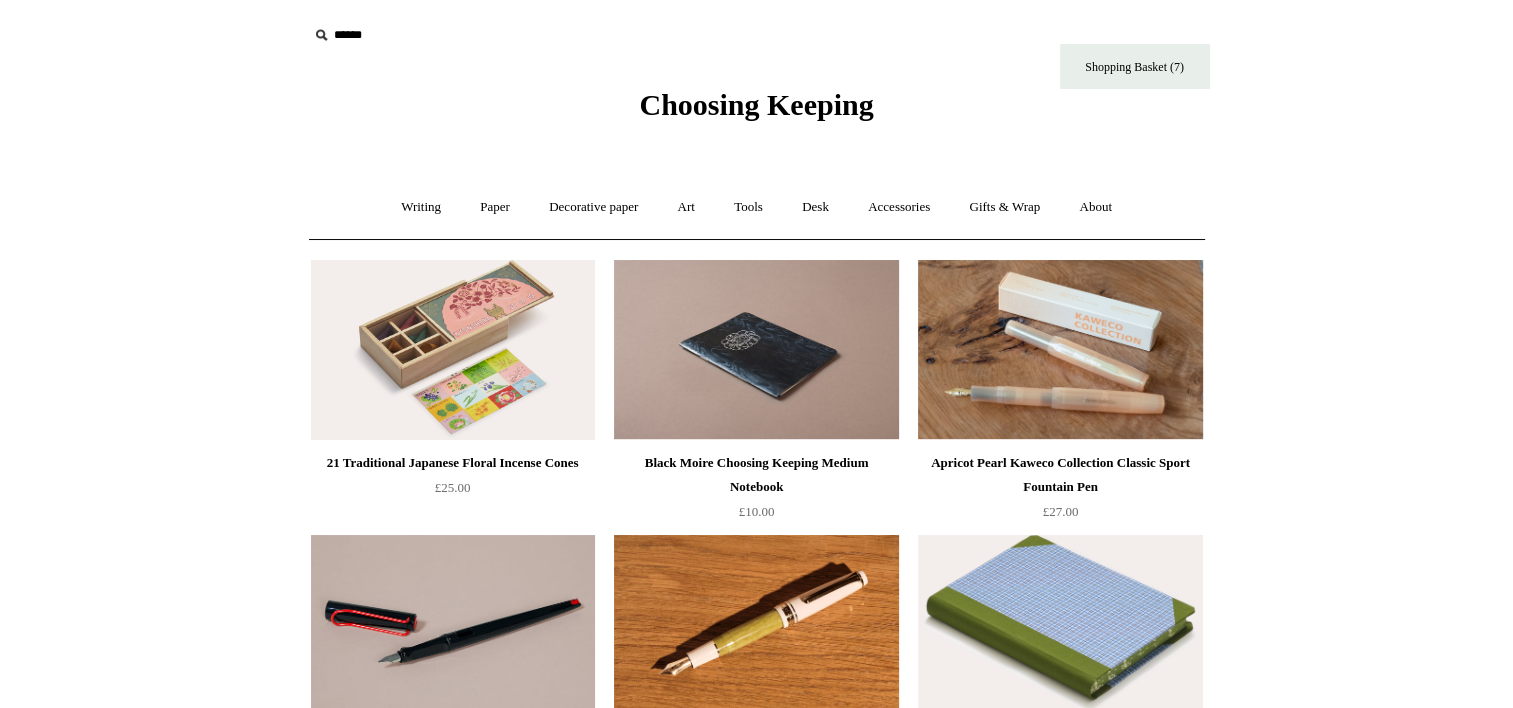drag, startPoint x: 1278, startPoint y: 365, endPoint x: 1244, endPoint y: -2, distance: 368.57156 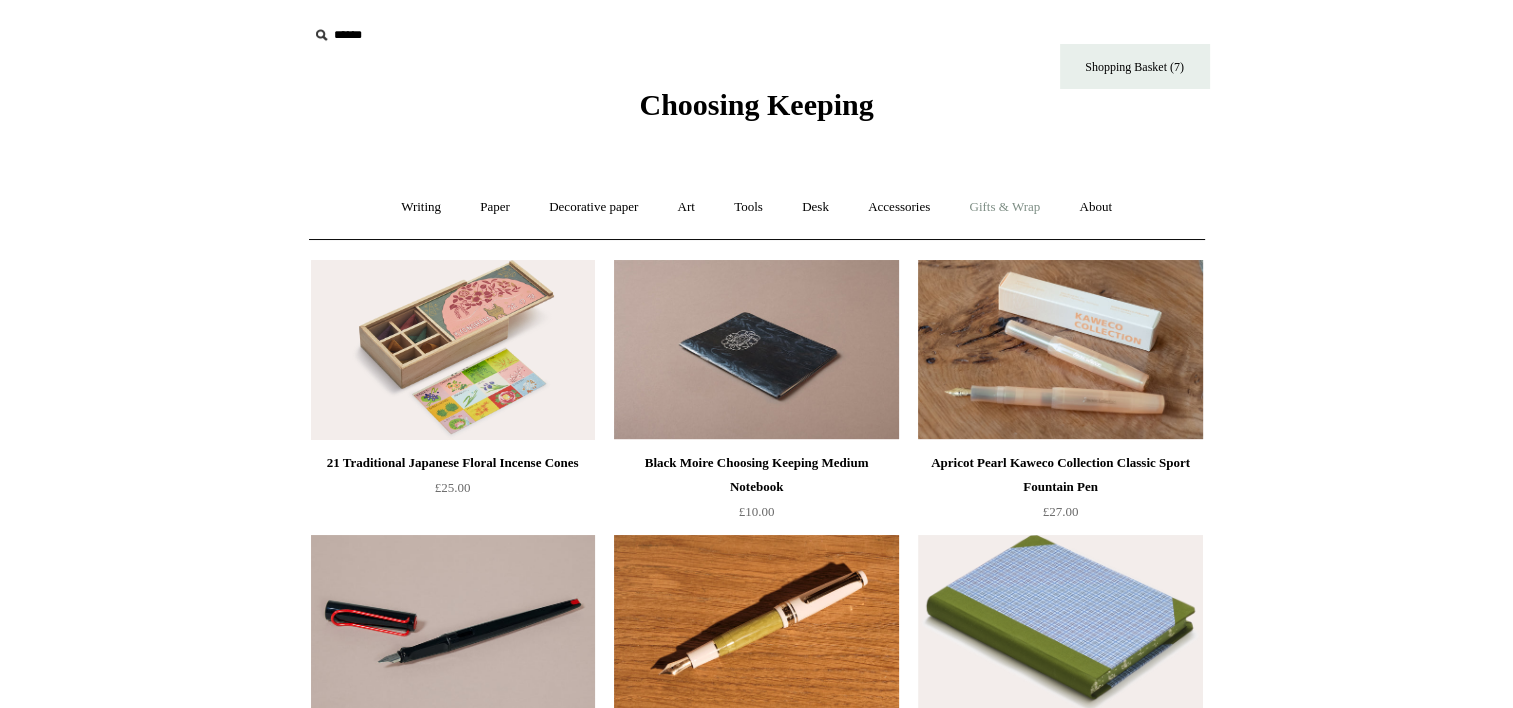 click on "Gifts & Wrap +" at bounding box center (1004, 207) 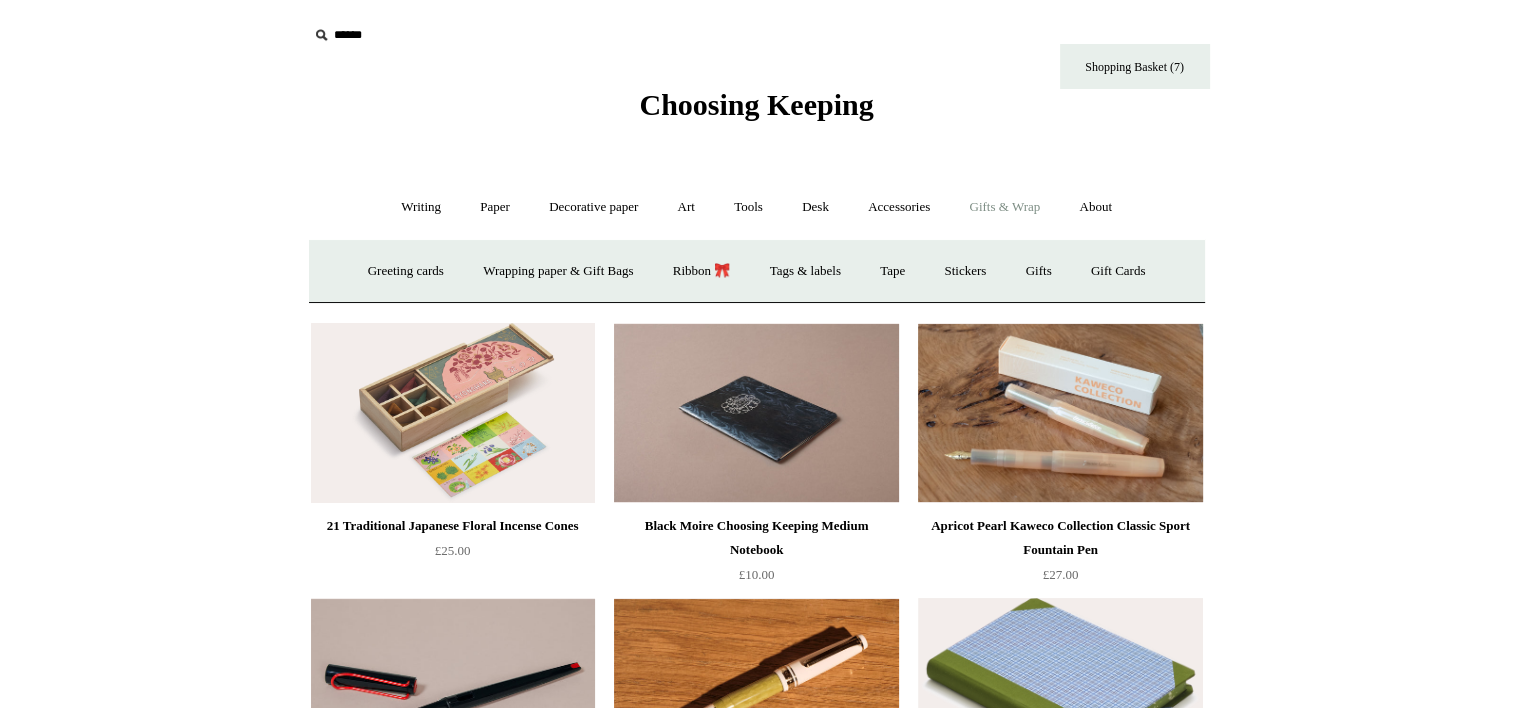 click at bounding box center [431, 35] 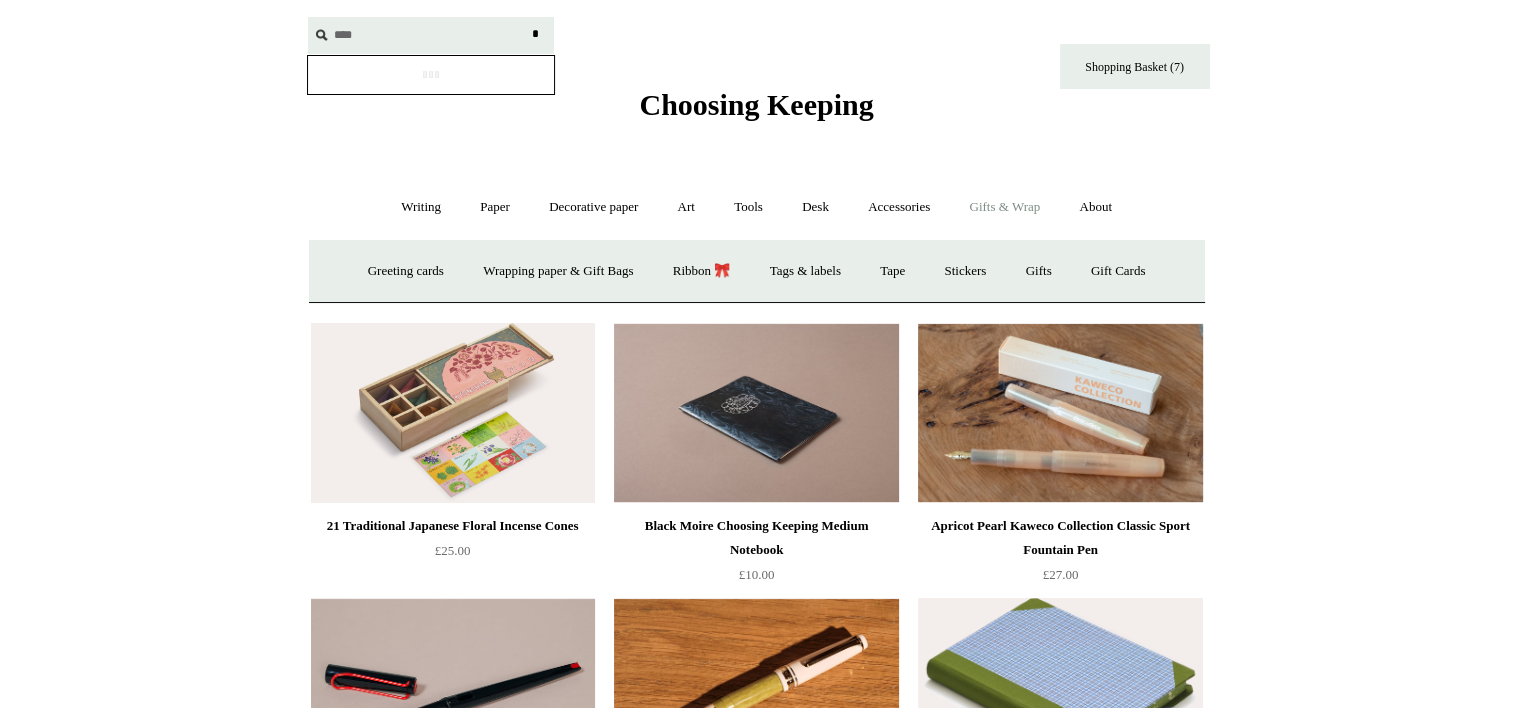 type on "****" 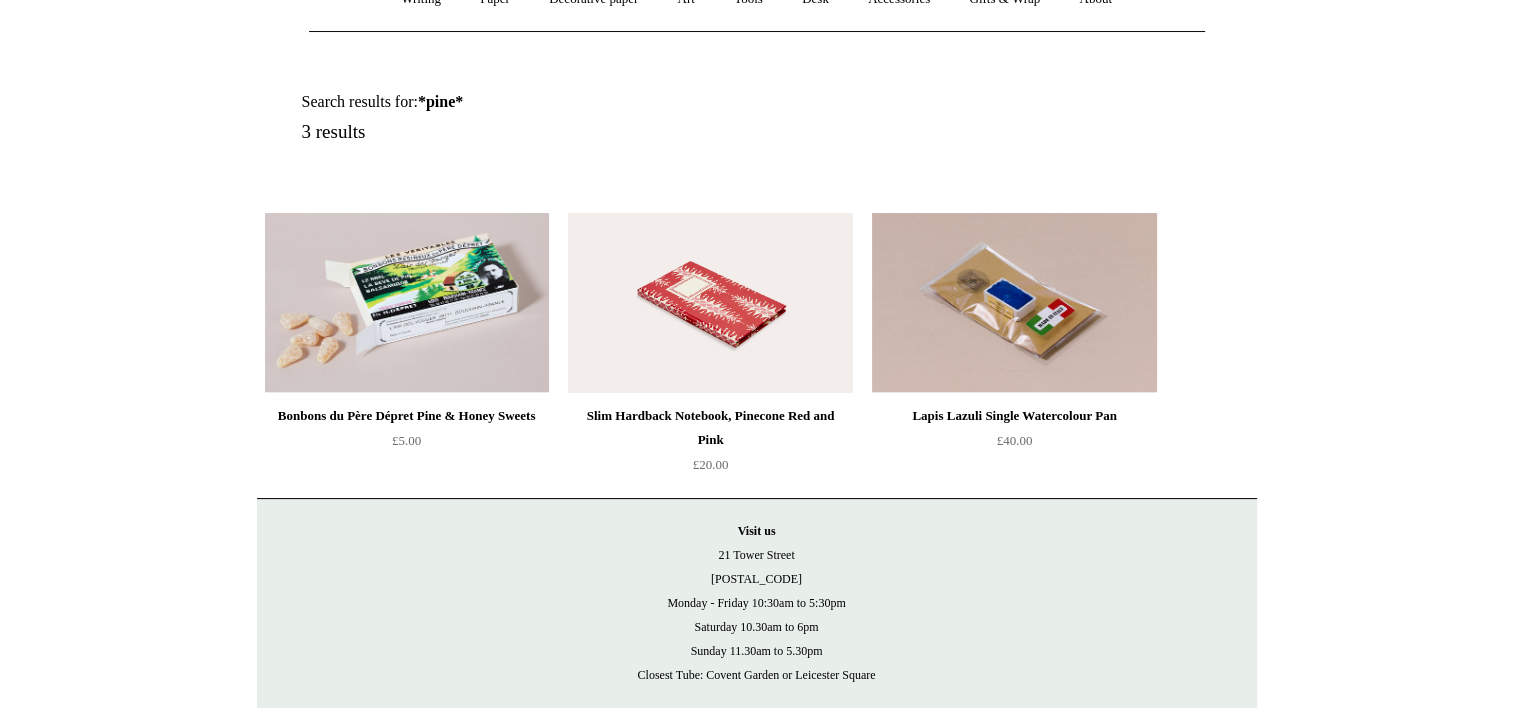 scroll, scrollTop: 300, scrollLeft: 0, axis: vertical 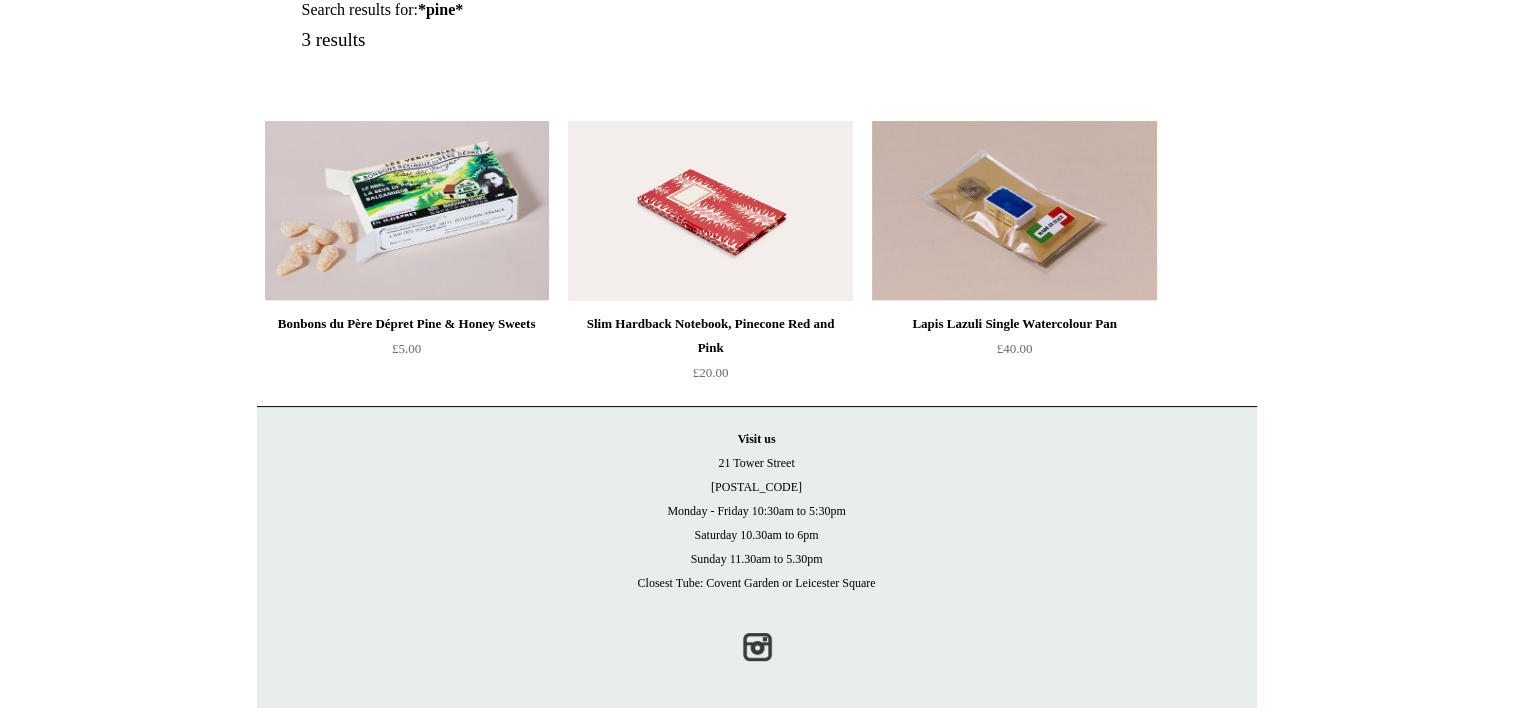 click on "Bonbons du Père Dépret Pine & Honey Sweets" at bounding box center (407, 324) 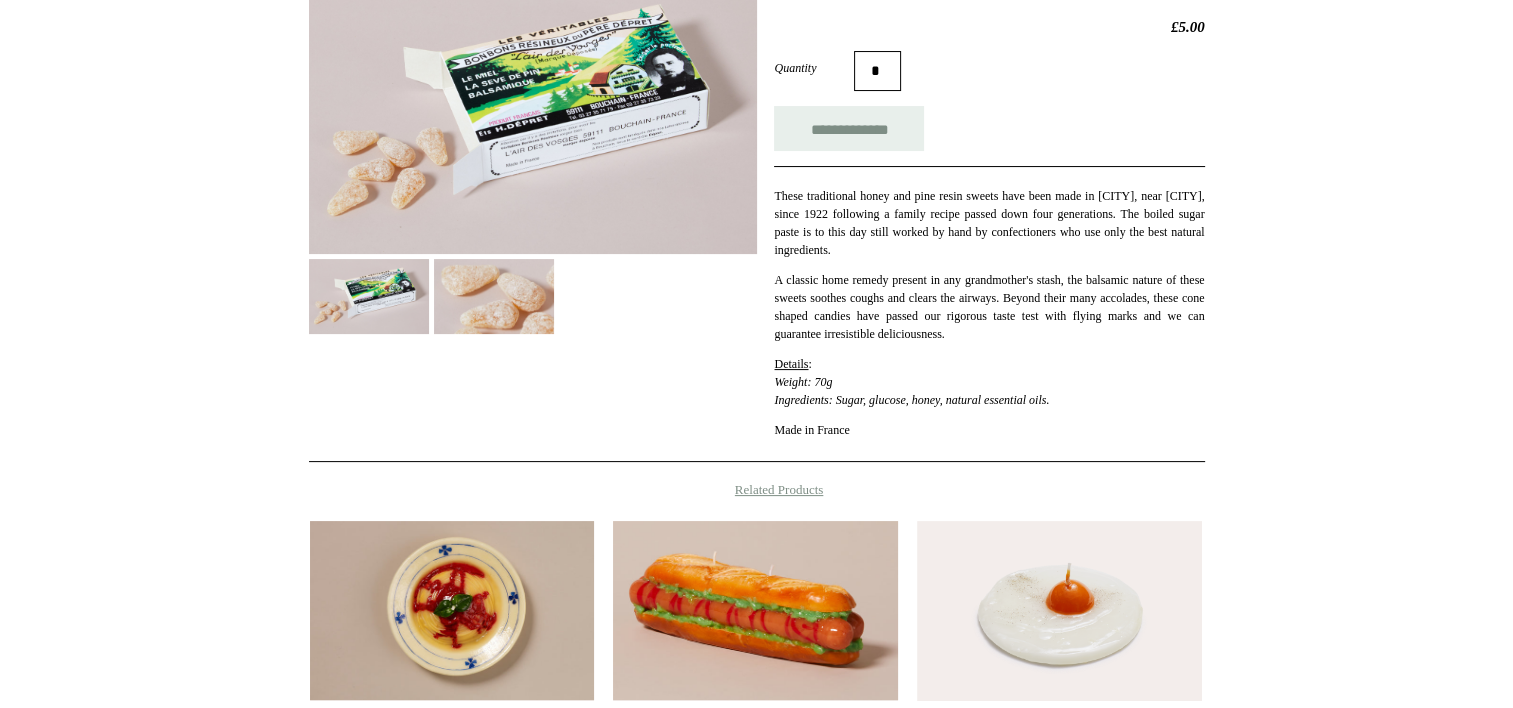 scroll, scrollTop: 200, scrollLeft: 0, axis: vertical 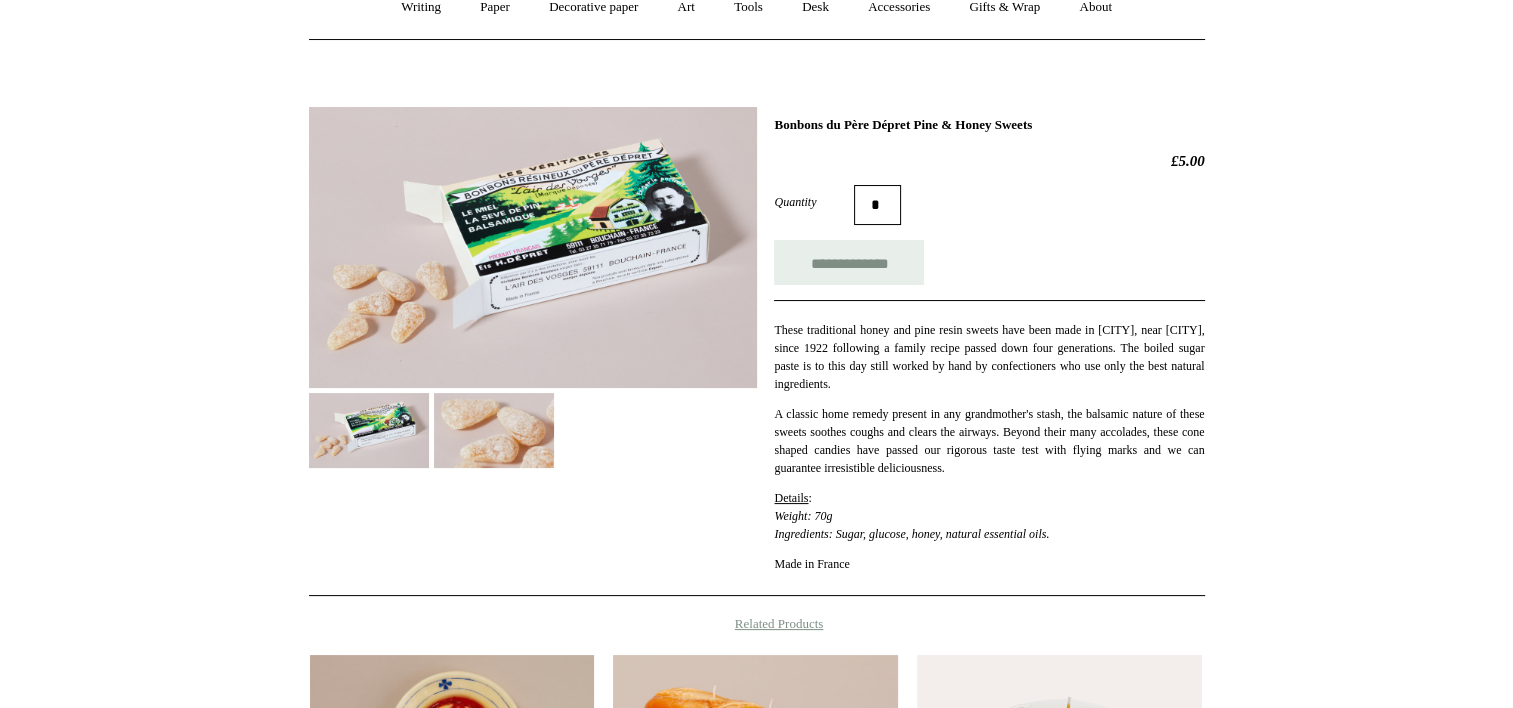 drag, startPoint x: 1032, startPoint y: 127, endPoint x: 1082, endPoint y: 124, distance: 50.08992 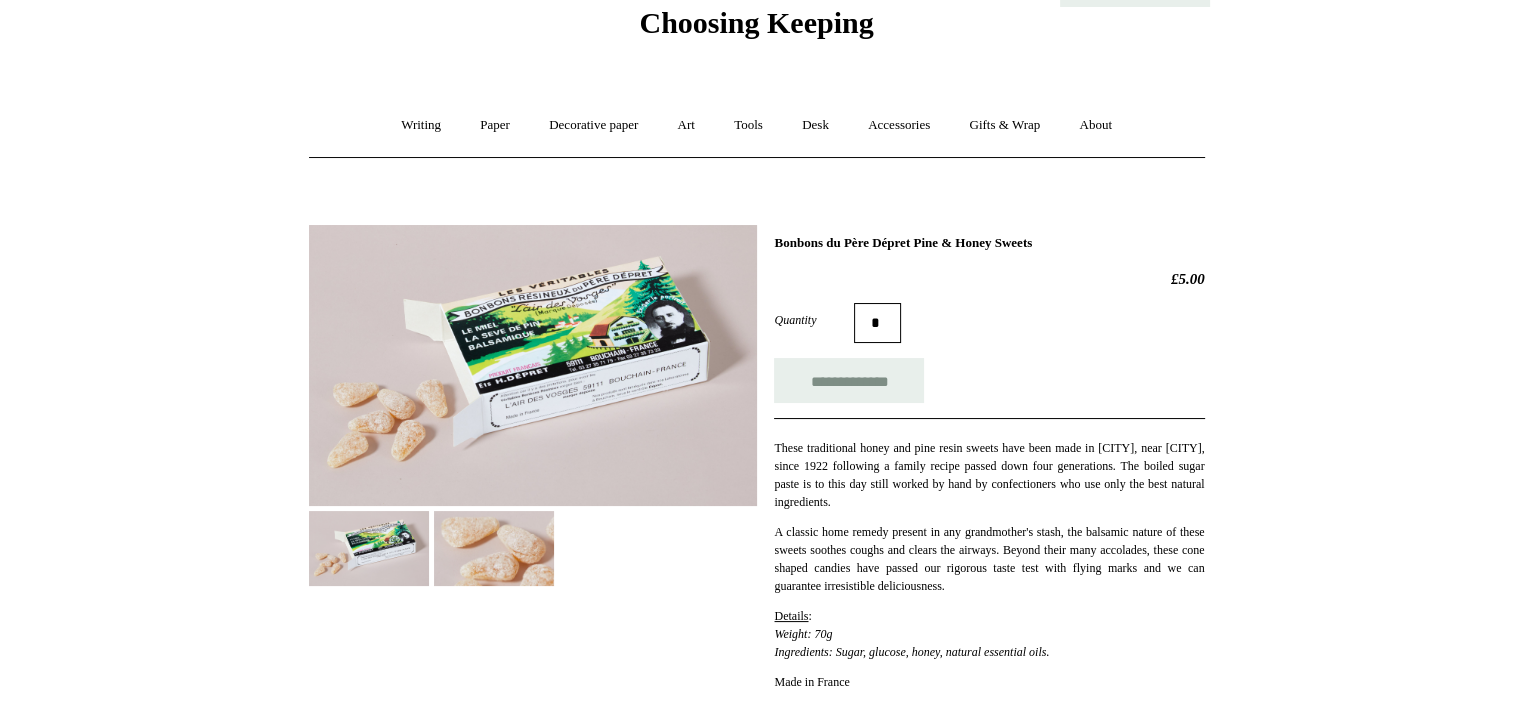 scroll, scrollTop: 0, scrollLeft: 0, axis: both 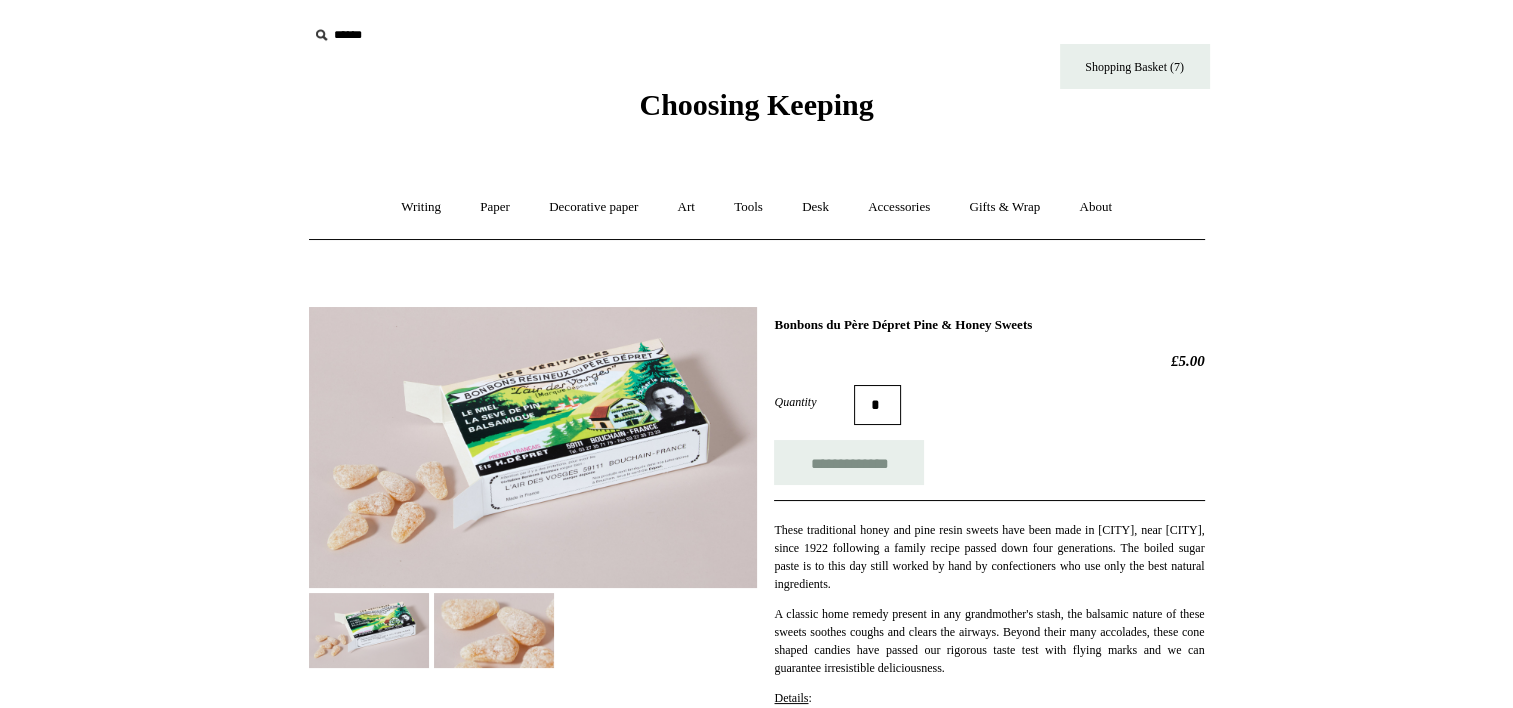 click at bounding box center (431, 35) 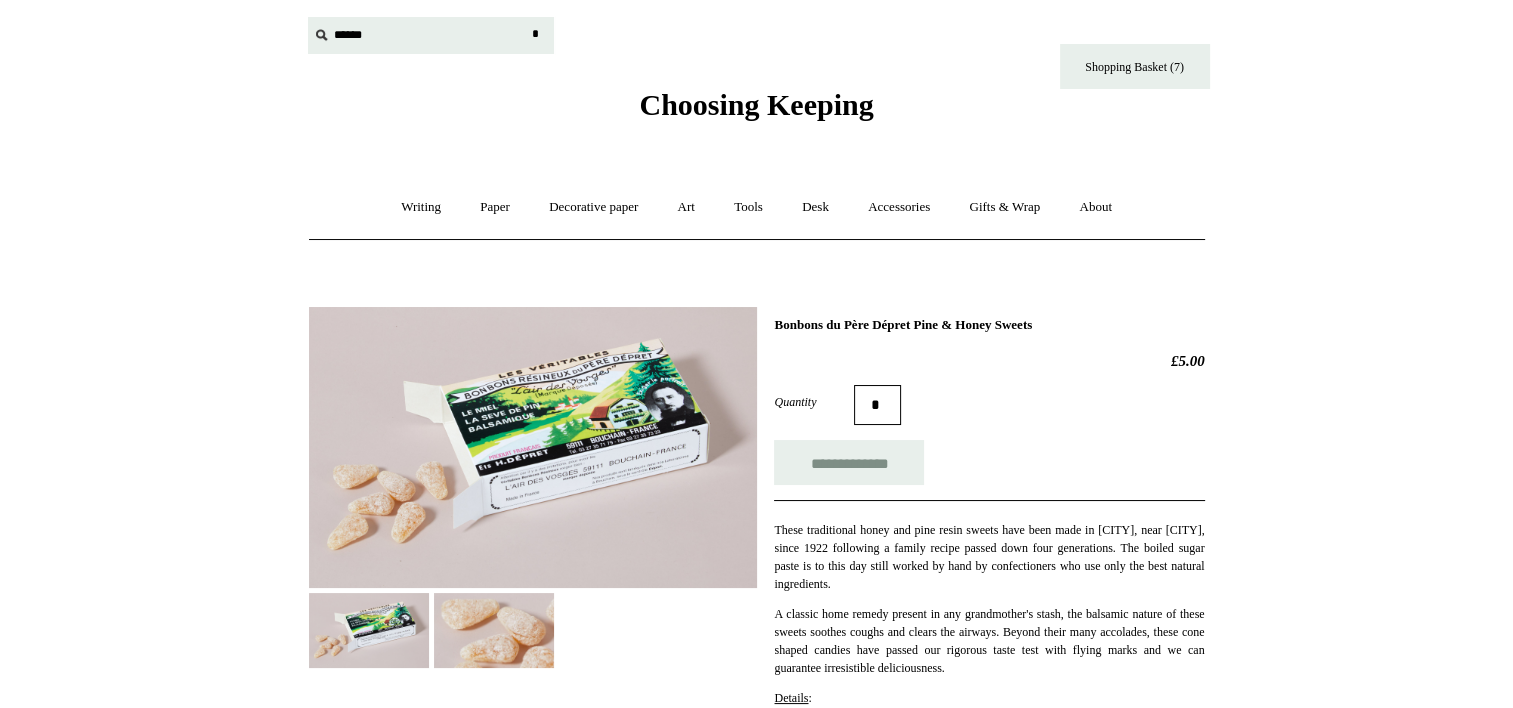 paste on "******" 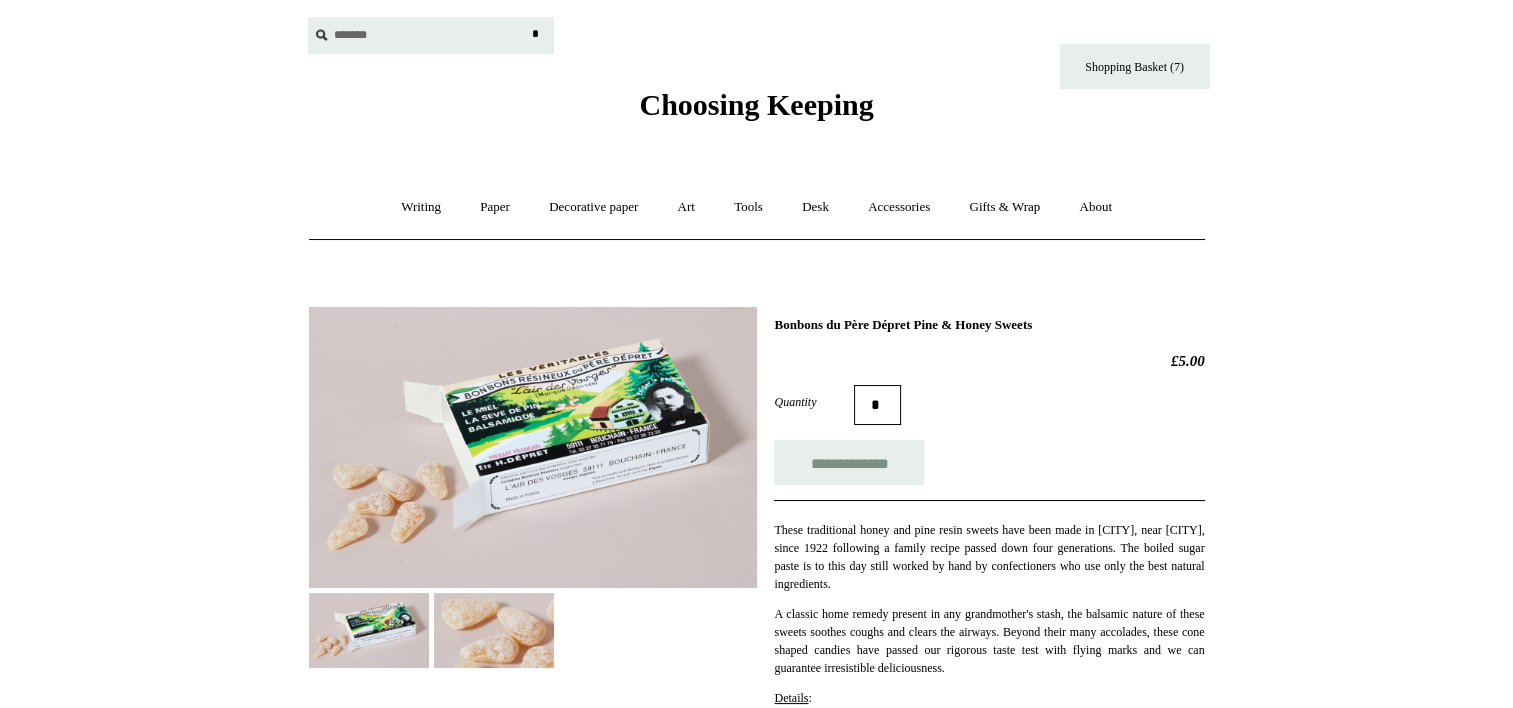 type on "******" 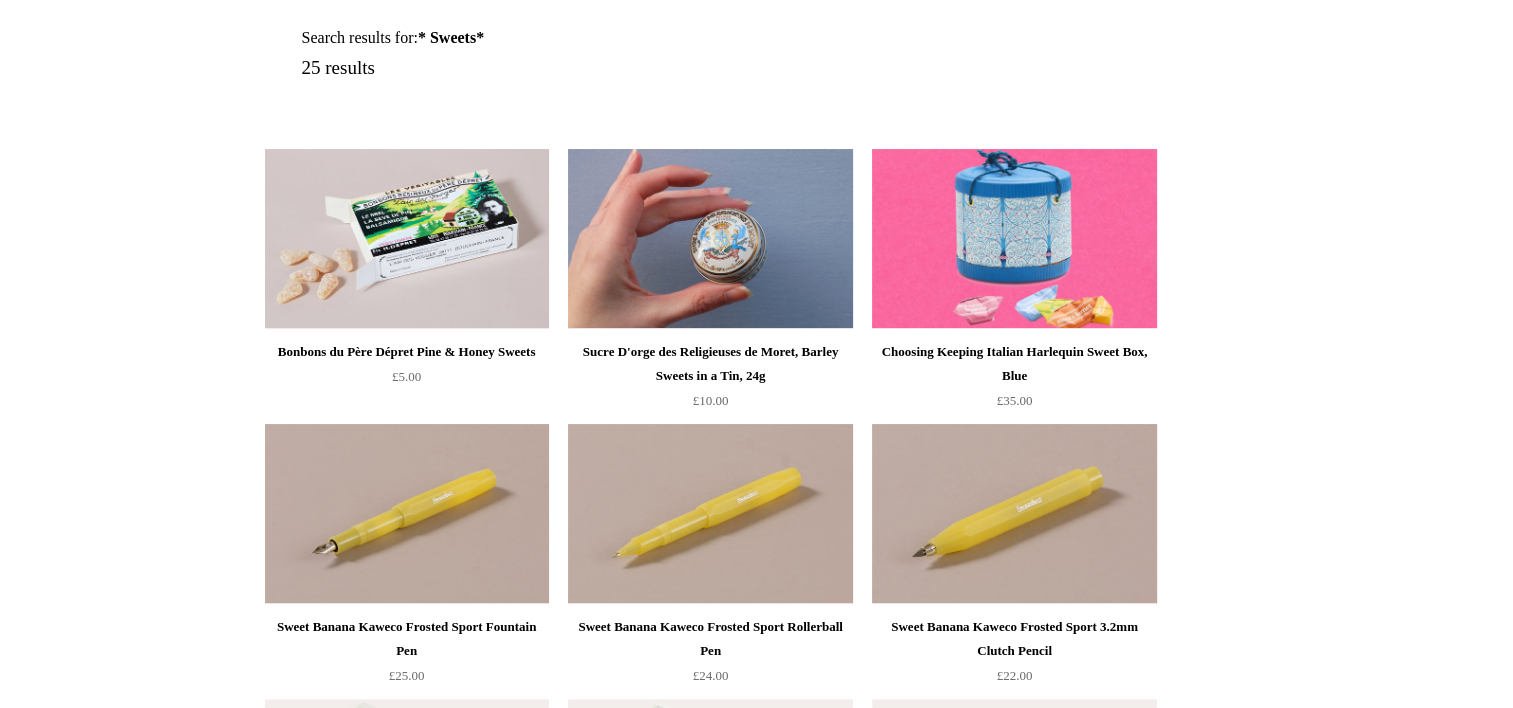 scroll, scrollTop: 300, scrollLeft: 0, axis: vertical 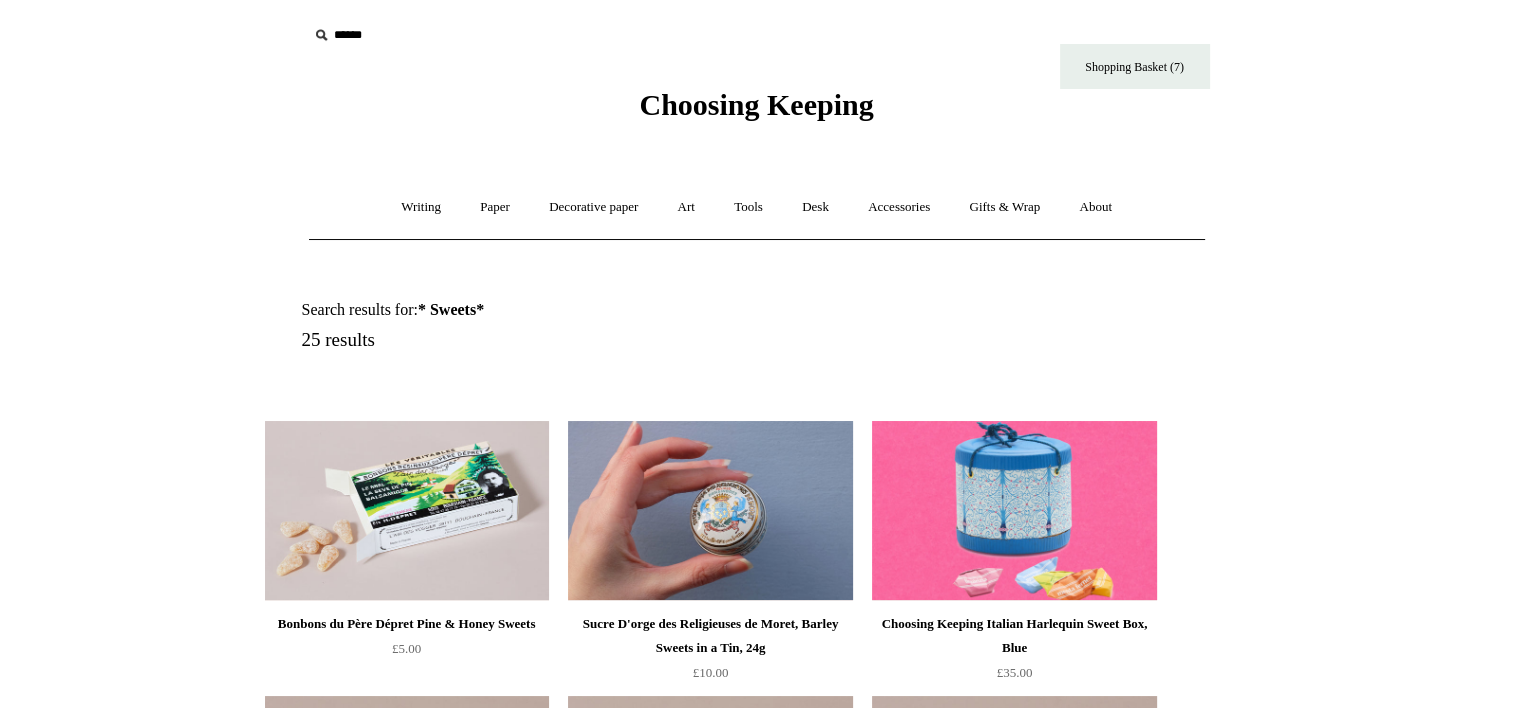 drag, startPoint x: 1277, startPoint y: 274, endPoint x: 1213, endPoint y: -104, distance: 383.3797 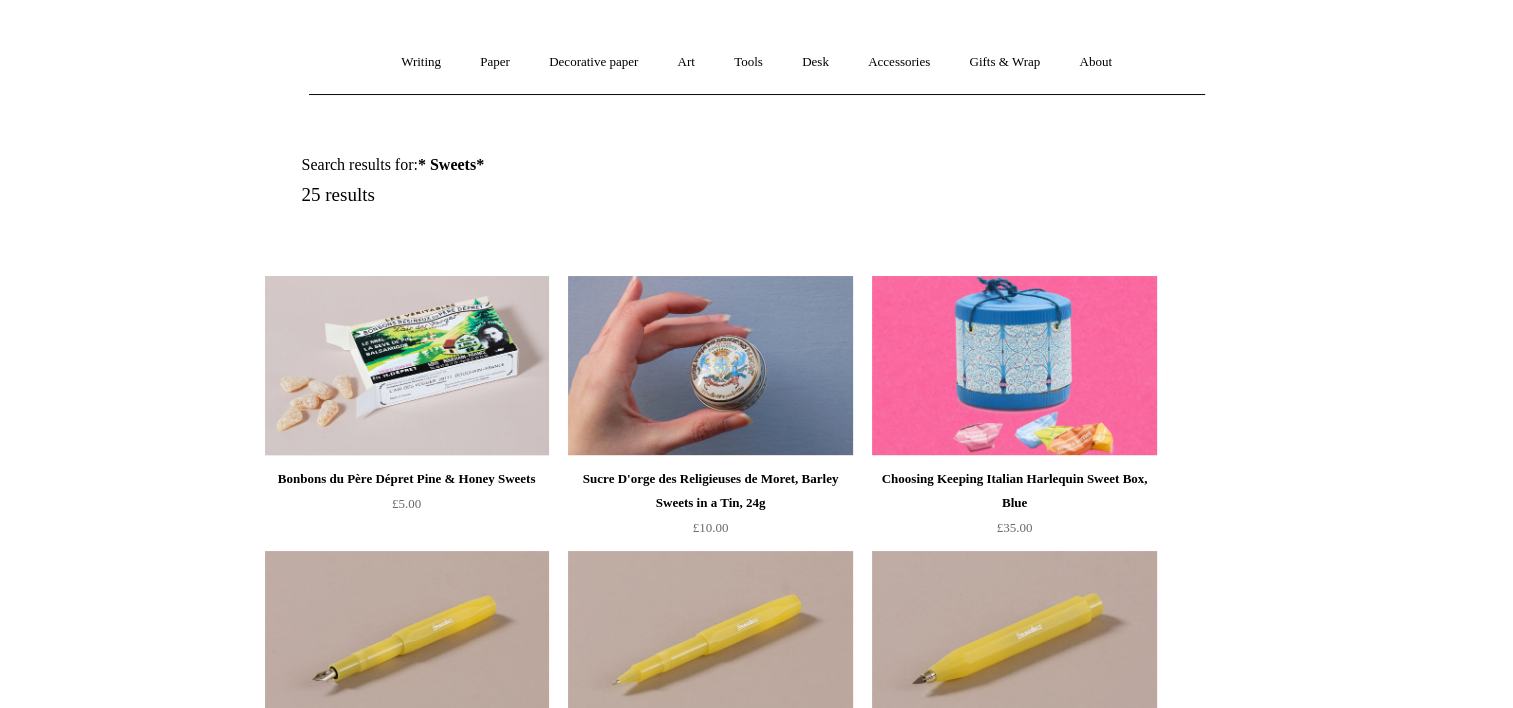 scroll, scrollTop: 200, scrollLeft: 0, axis: vertical 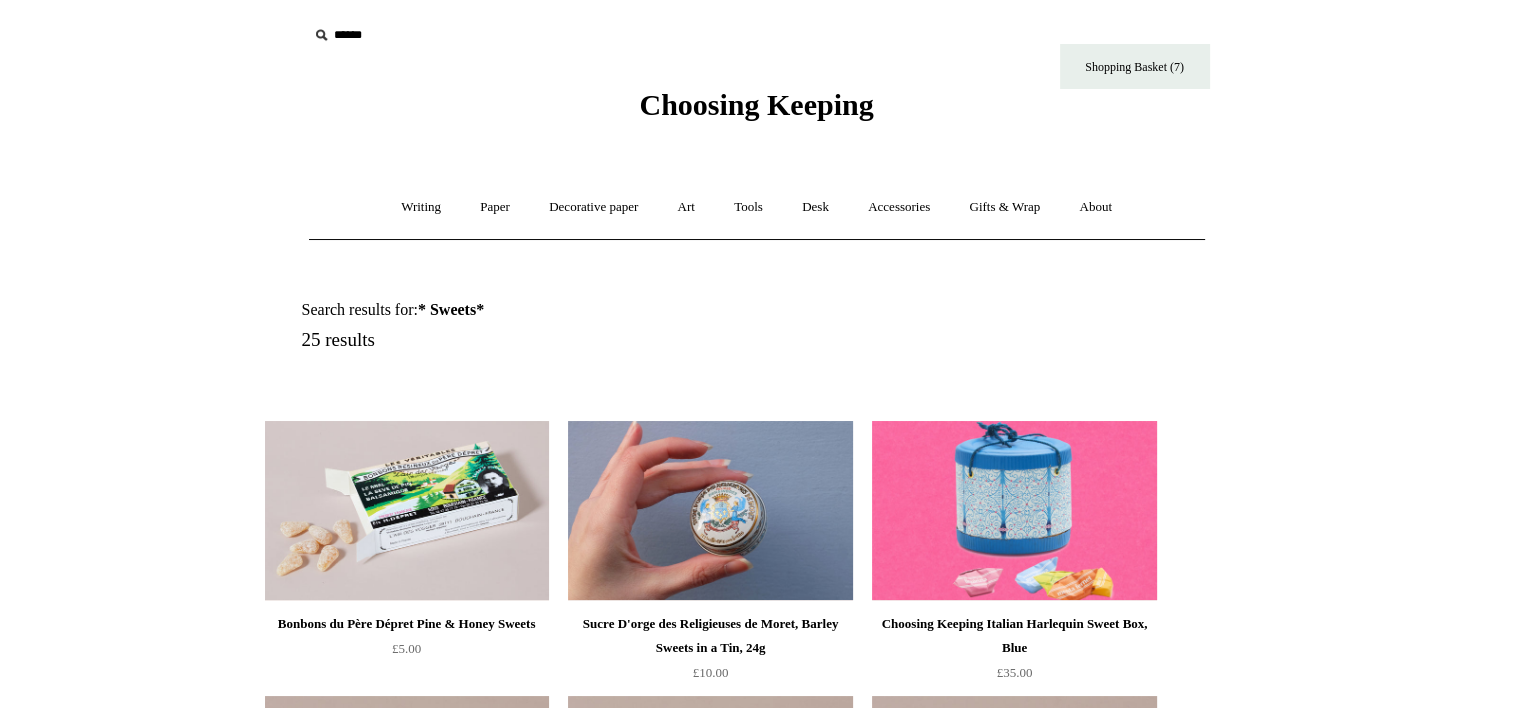 click at bounding box center (431, 35) 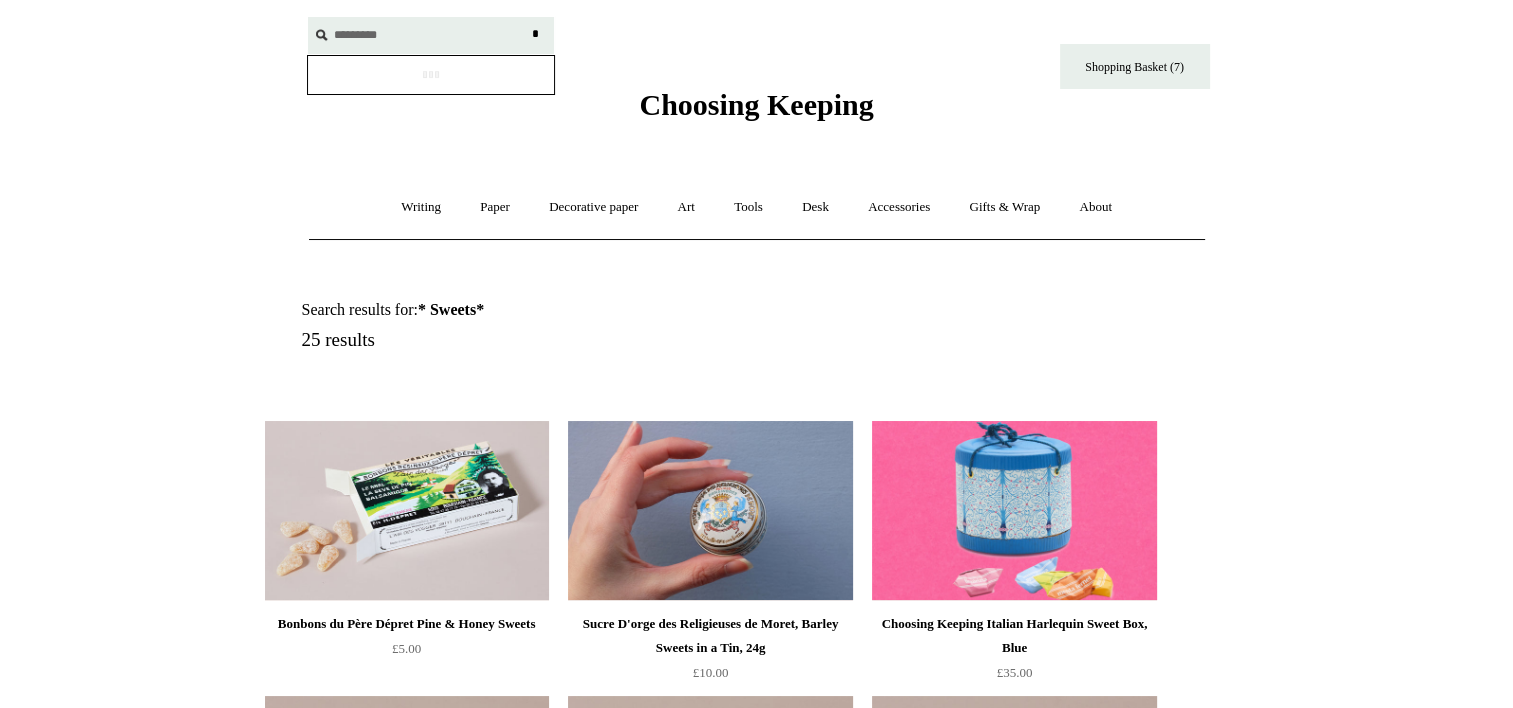 type on "*********" 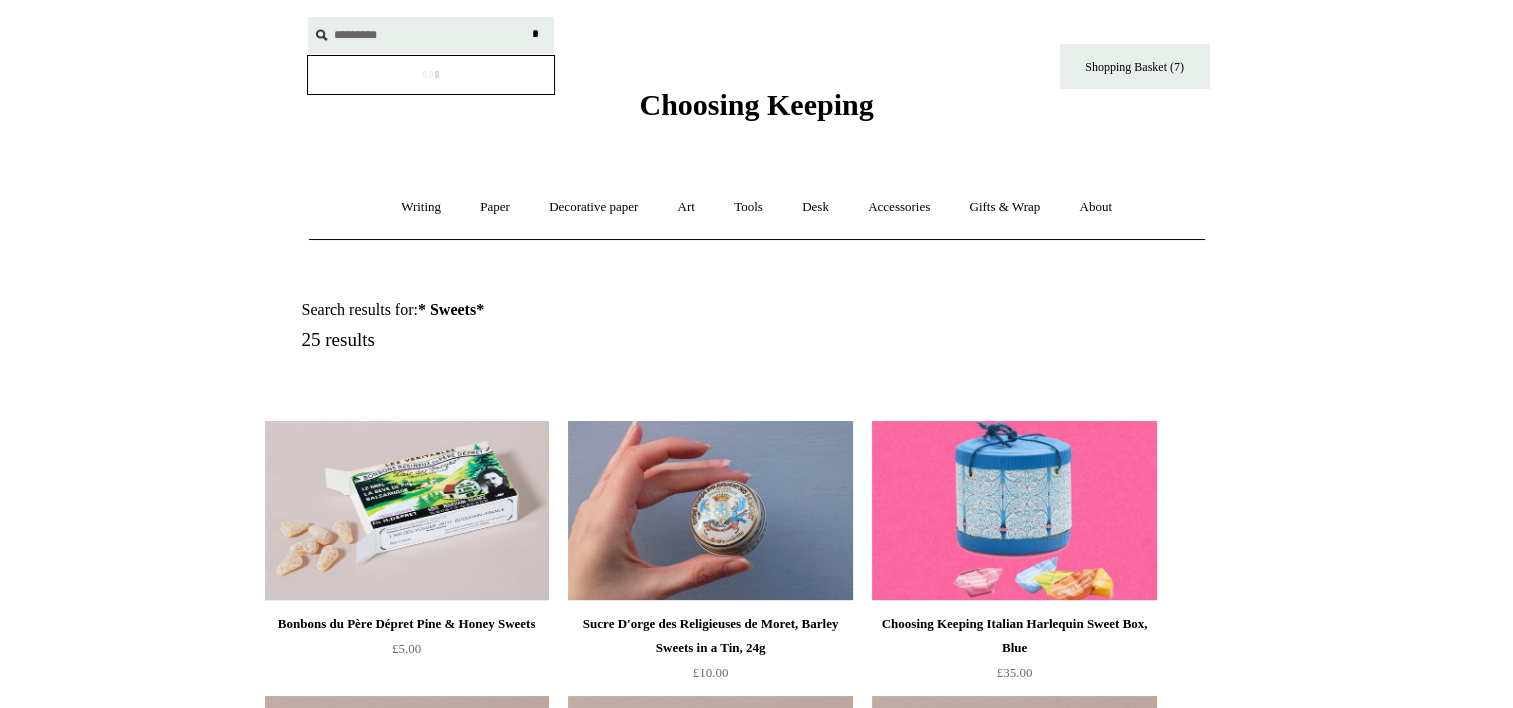 click on "*" at bounding box center (536, 34) 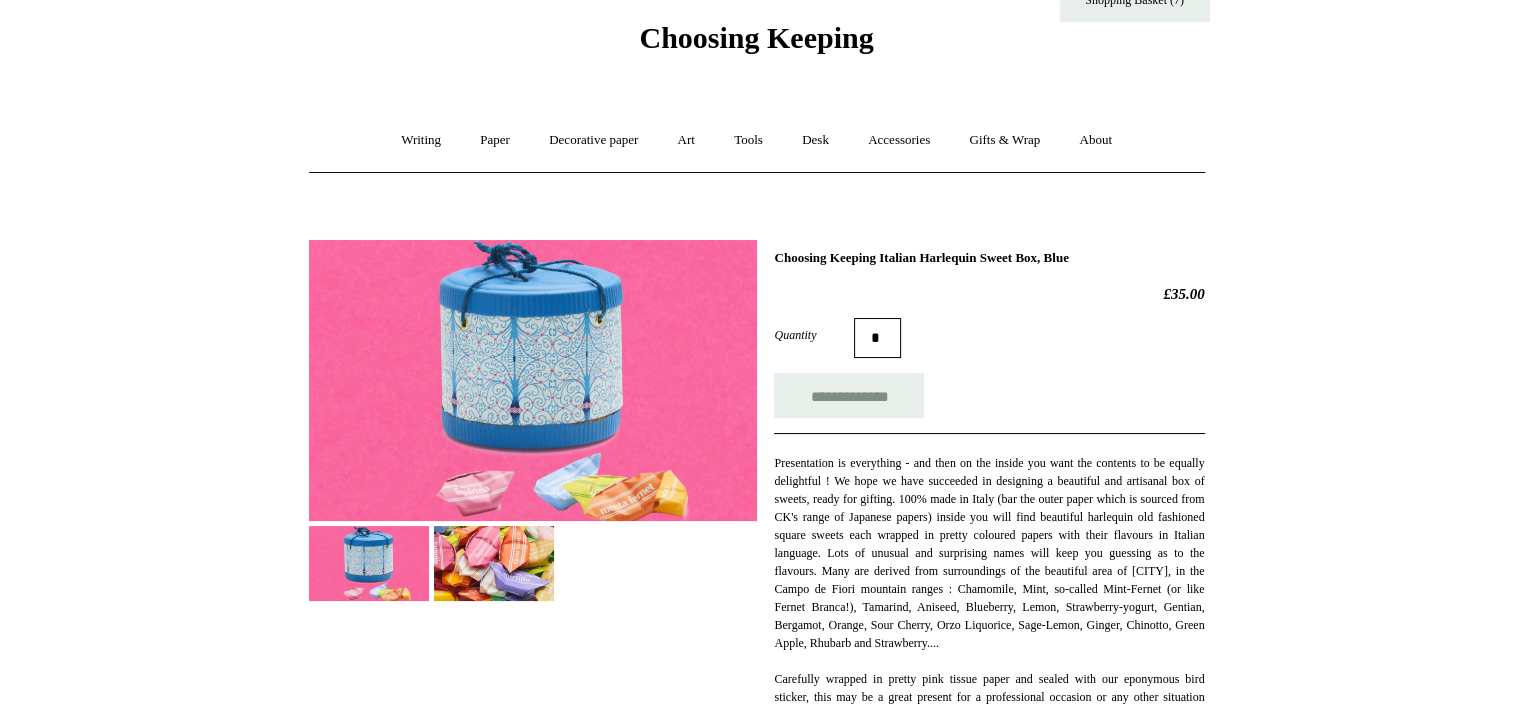 scroll, scrollTop: 100, scrollLeft: 0, axis: vertical 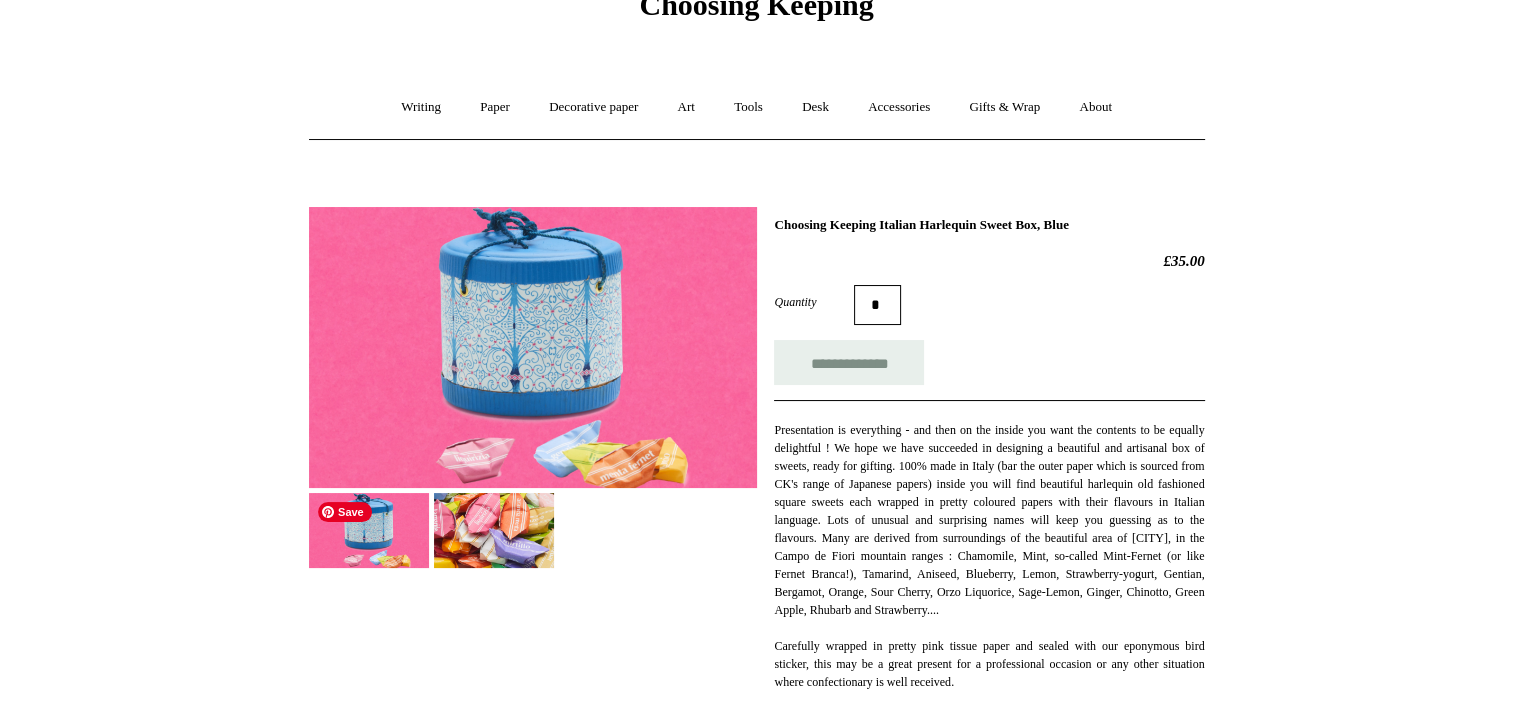 click at bounding box center [369, 530] 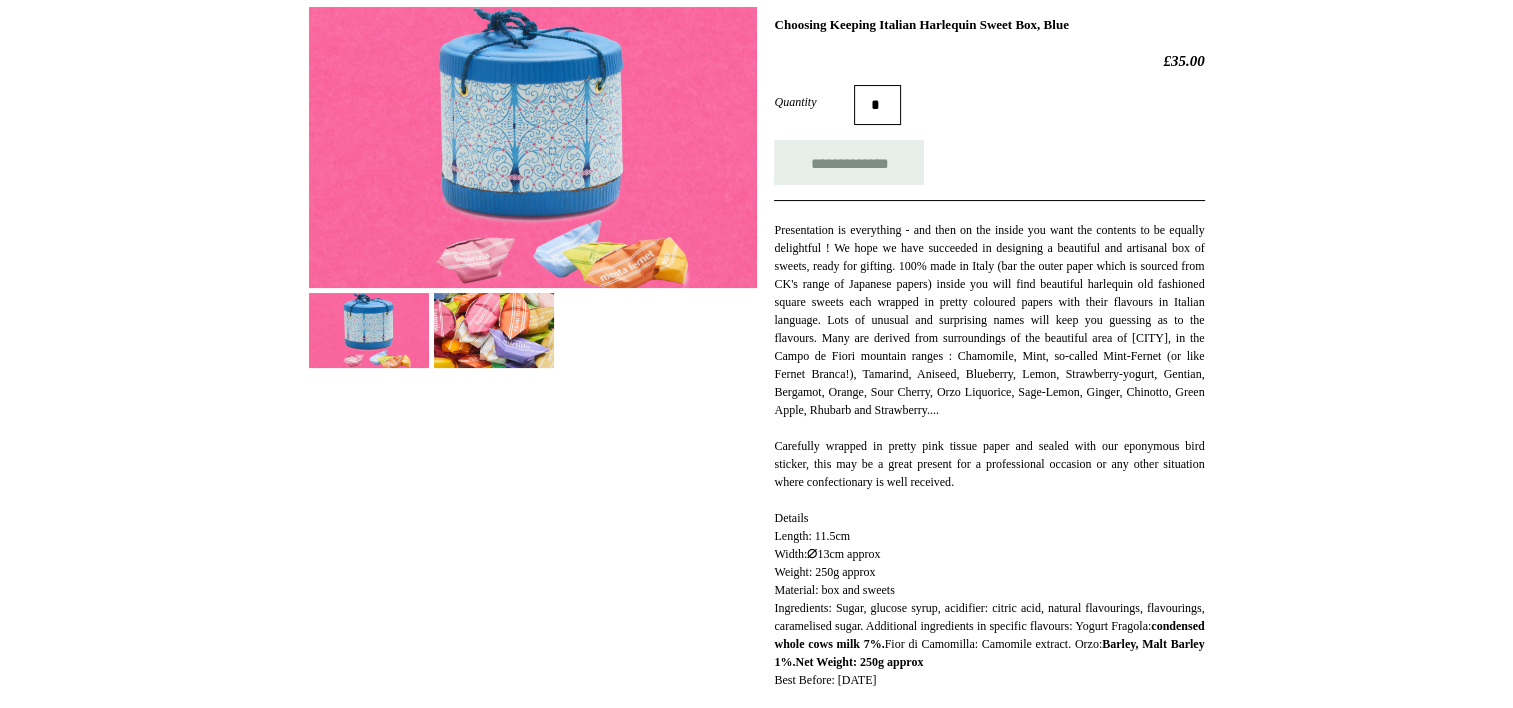 scroll, scrollTop: 400, scrollLeft: 0, axis: vertical 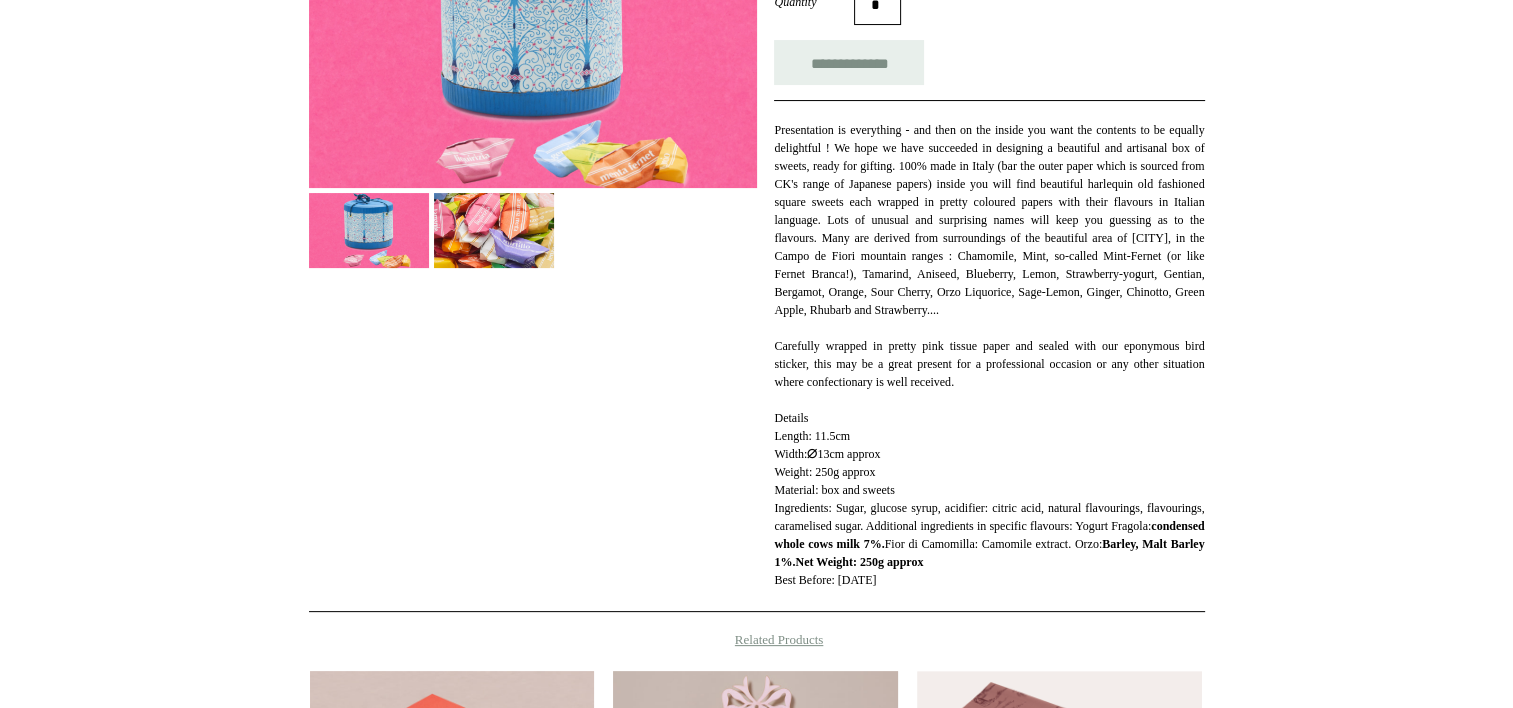 click at bounding box center [494, 230] 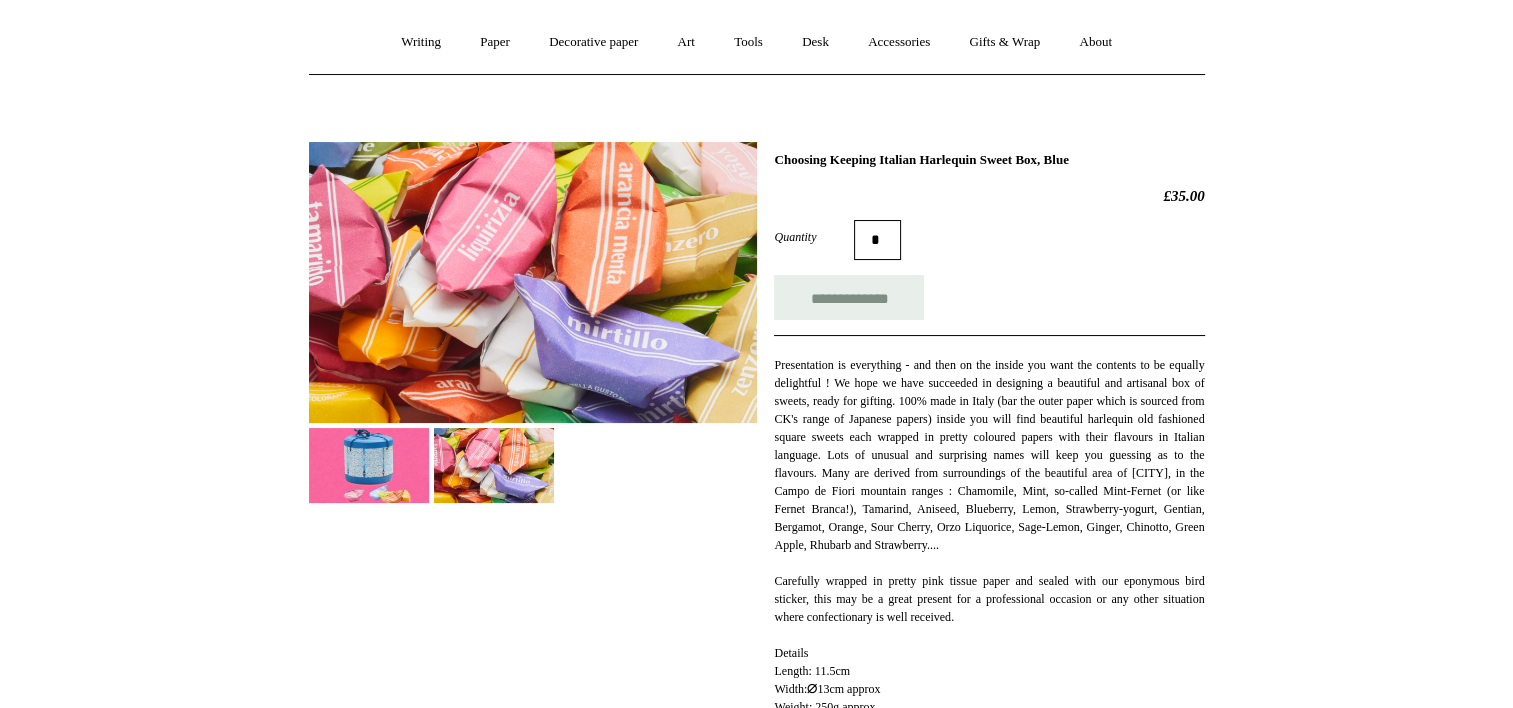 scroll, scrollTop: 0, scrollLeft: 0, axis: both 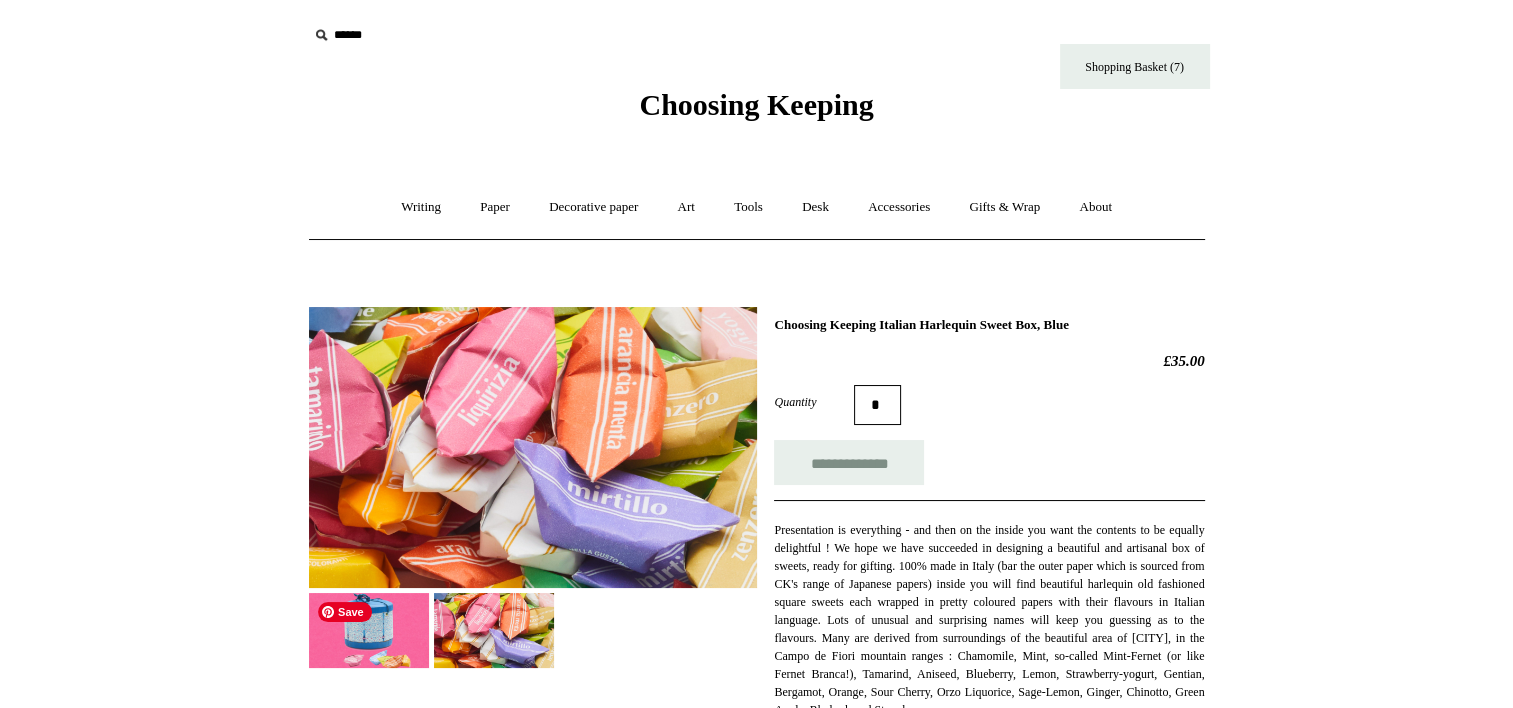 click at bounding box center (369, 630) 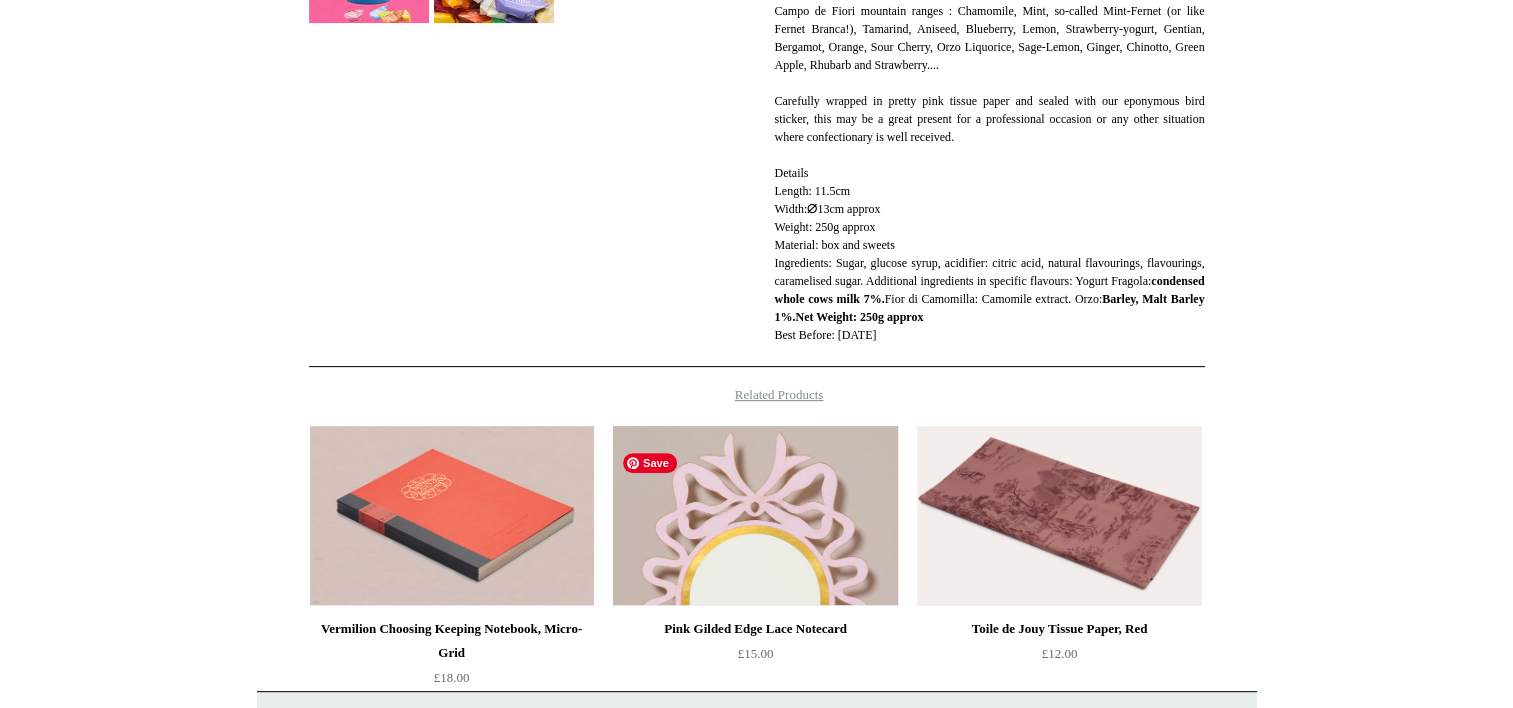 scroll, scrollTop: 800, scrollLeft: 0, axis: vertical 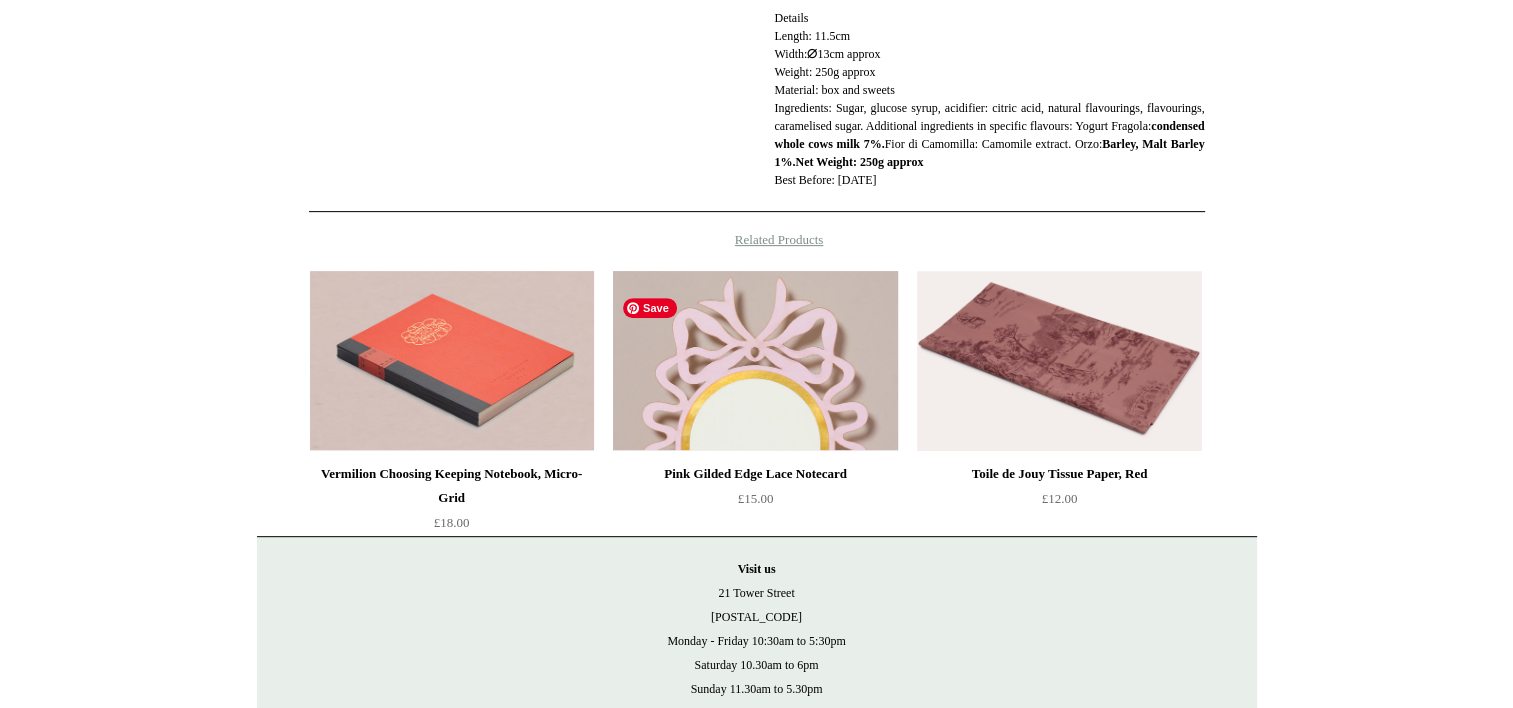 click at bounding box center [755, 361] 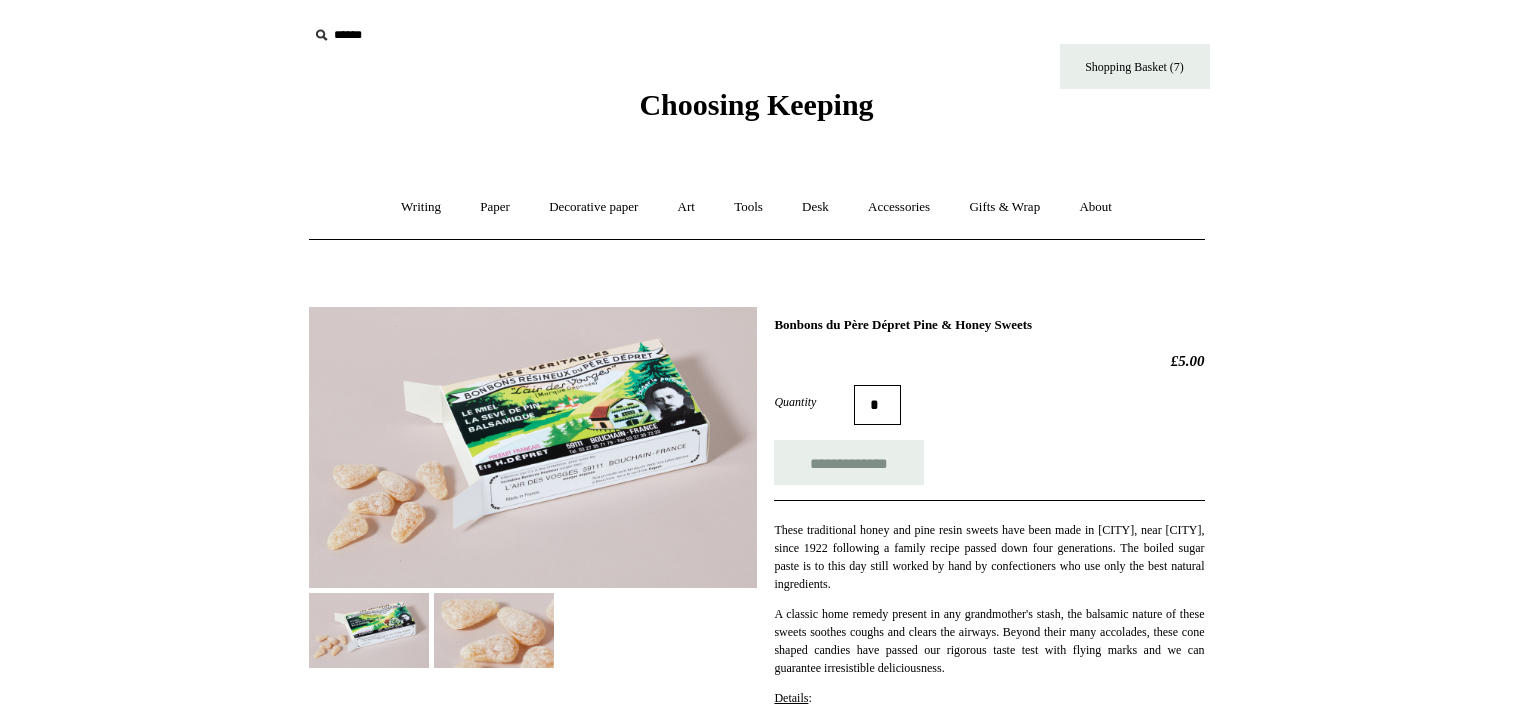 scroll, scrollTop: 0, scrollLeft: 0, axis: both 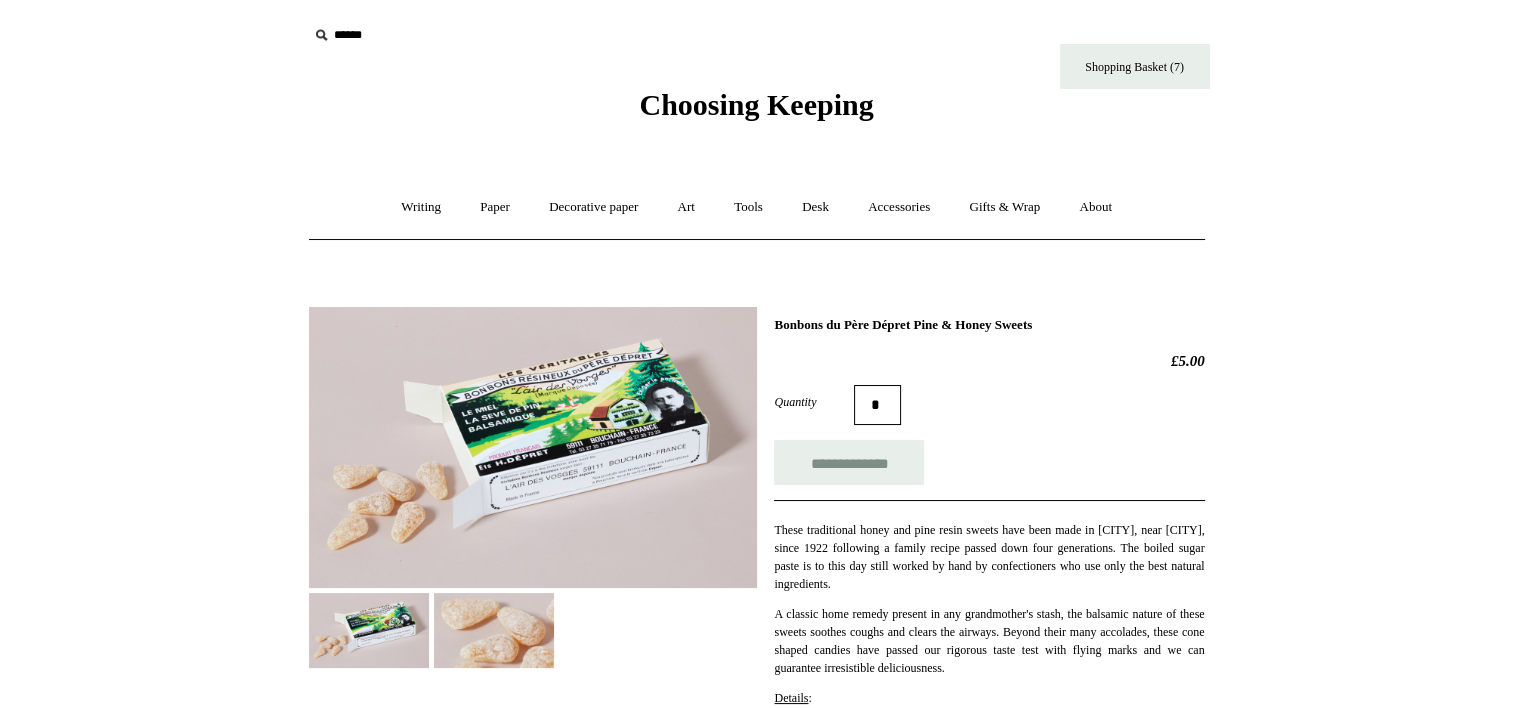 drag, startPoint x: 779, startPoint y: 320, endPoint x: 1096, endPoint y: 320, distance: 317 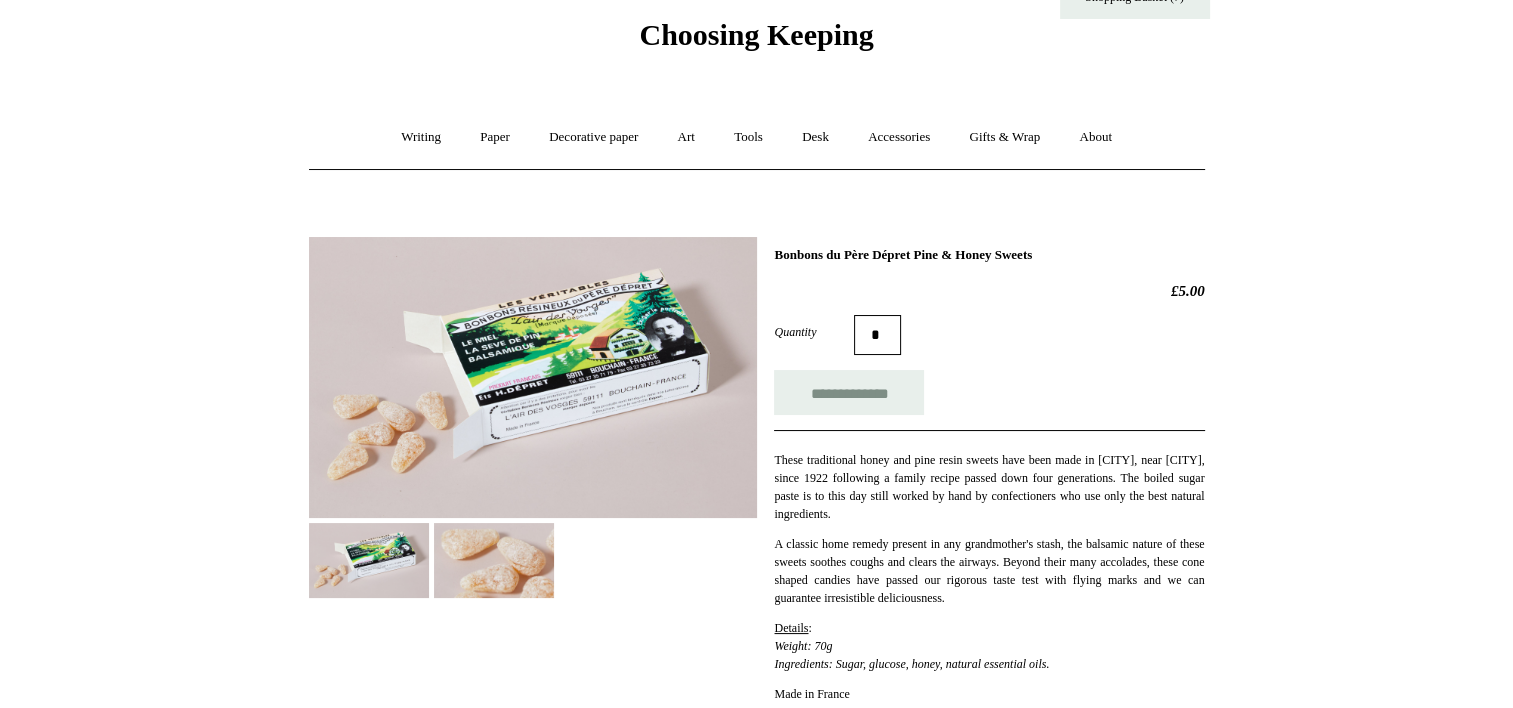 scroll, scrollTop: 100, scrollLeft: 0, axis: vertical 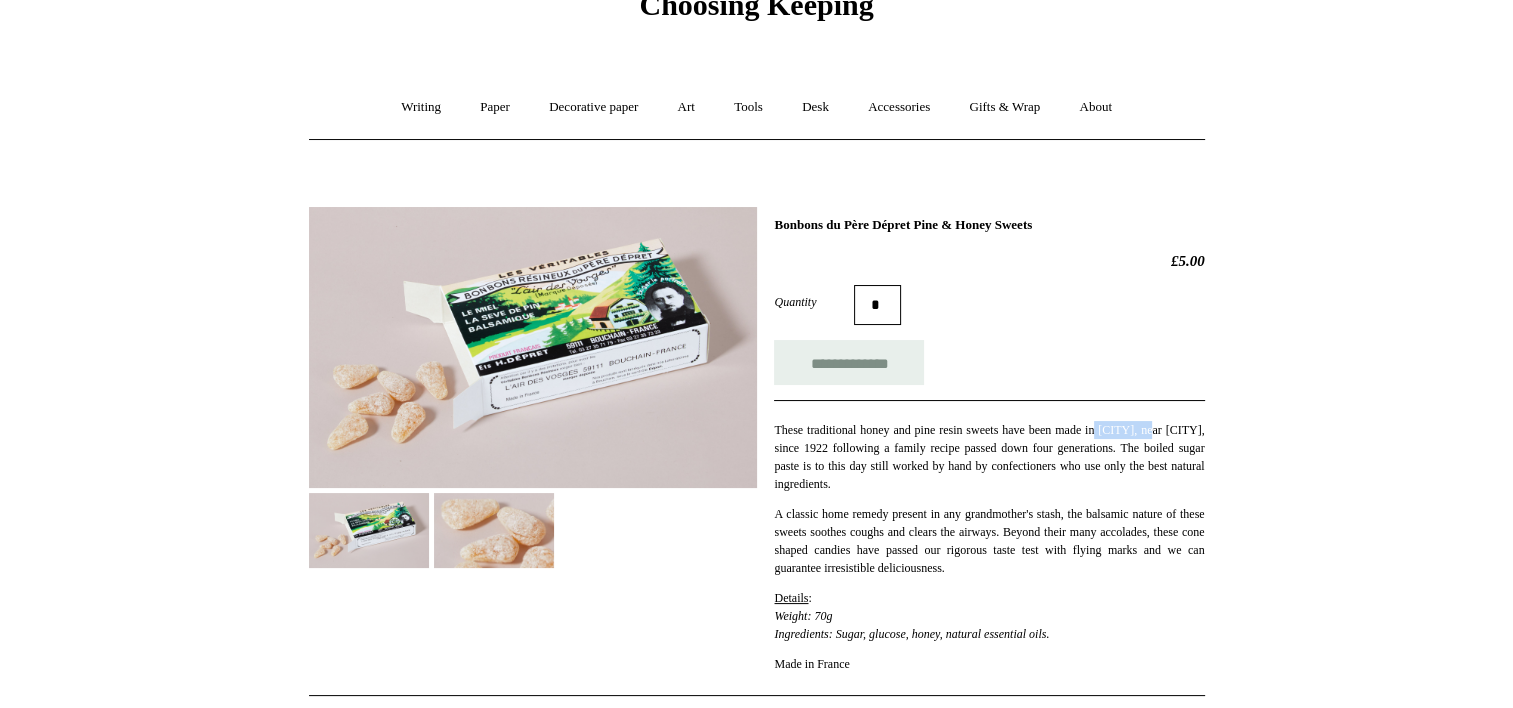 drag, startPoint x: 1118, startPoint y: 432, endPoint x: 1181, endPoint y: 434, distance: 63.03174 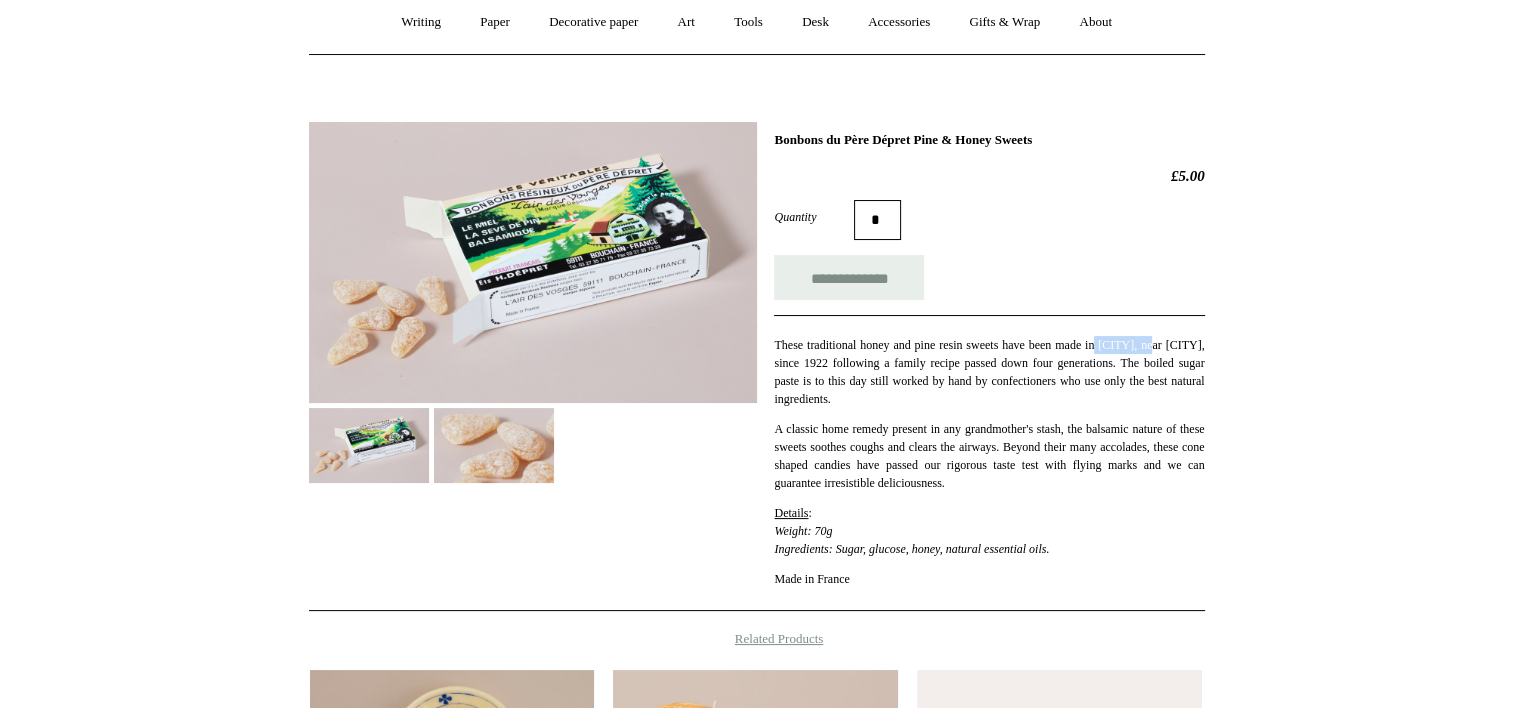 scroll, scrollTop: 0, scrollLeft: 0, axis: both 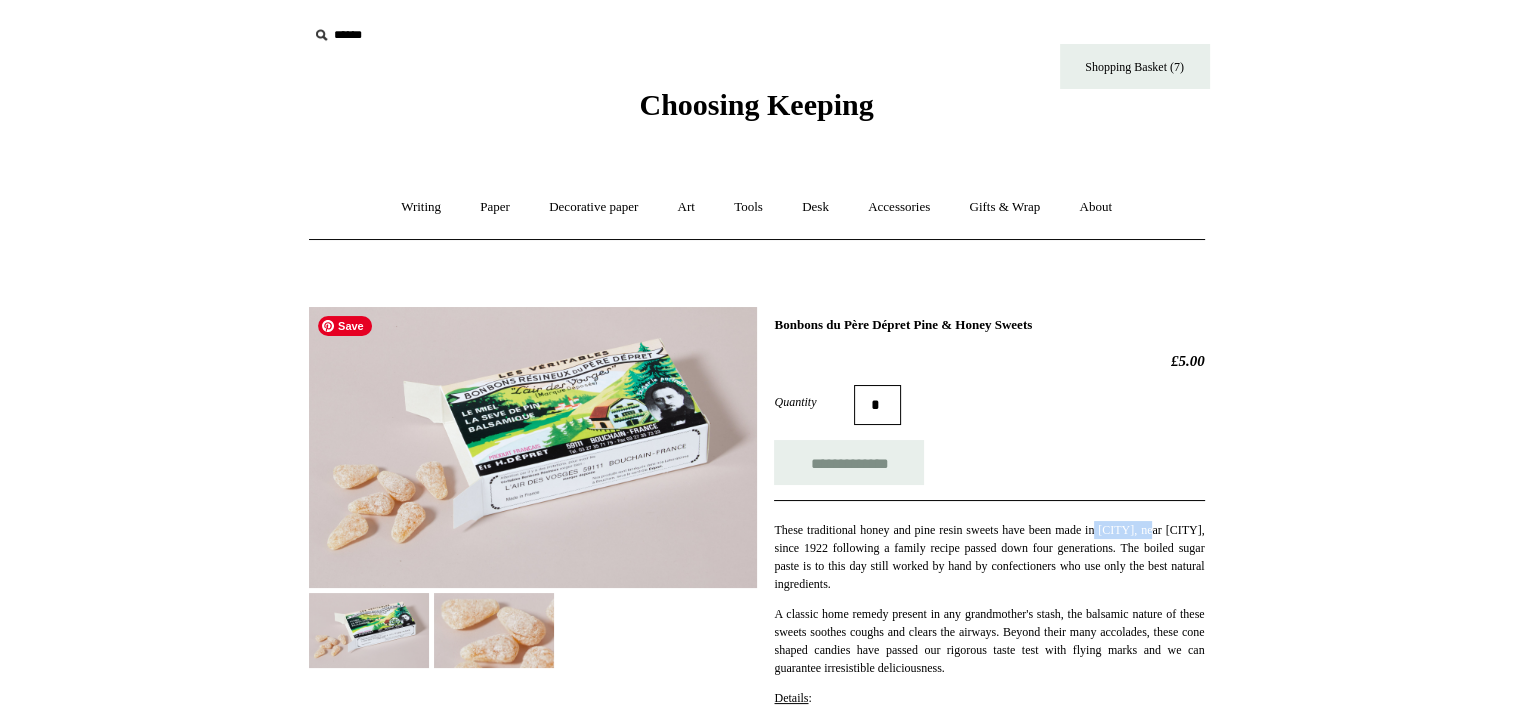 click at bounding box center [533, 447] 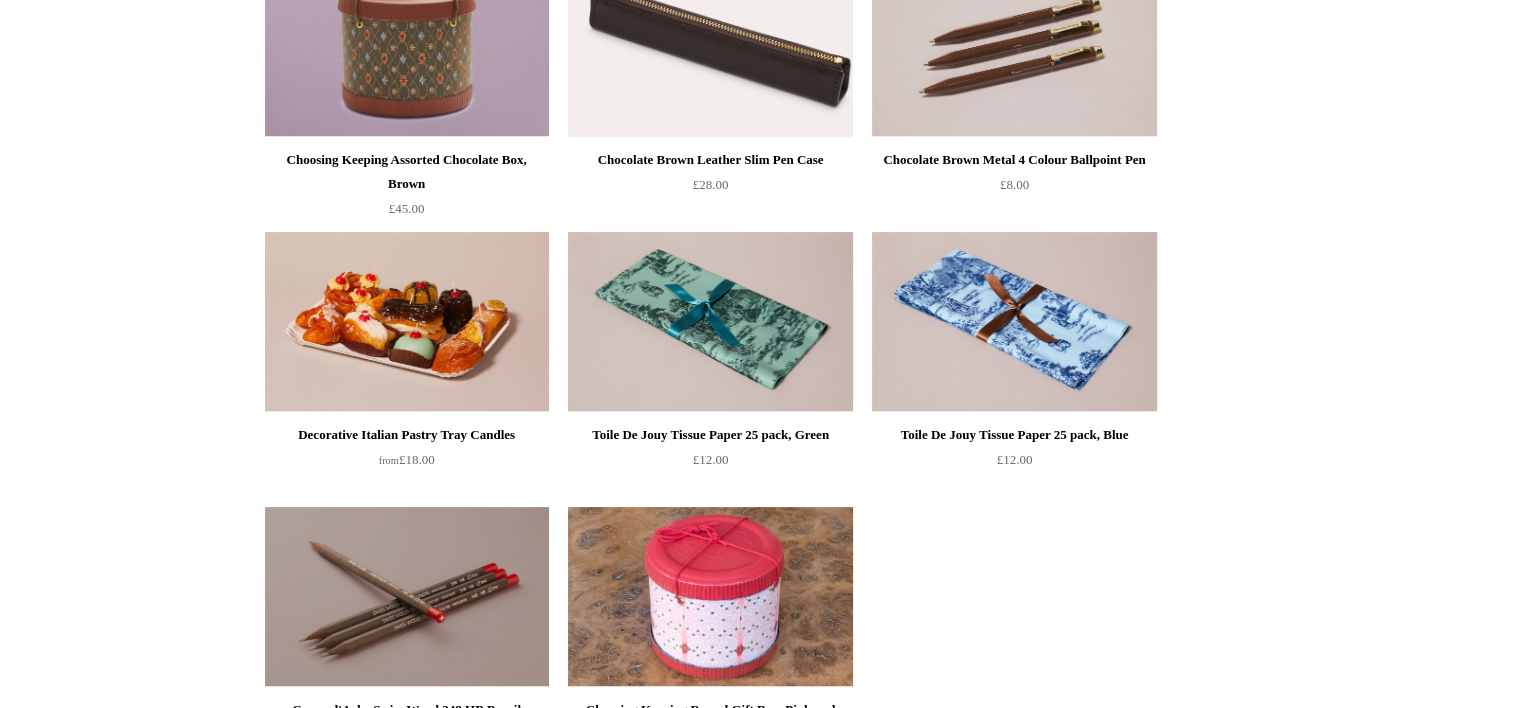 scroll, scrollTop: 500, scrollLeft: 0, axis: vertical 